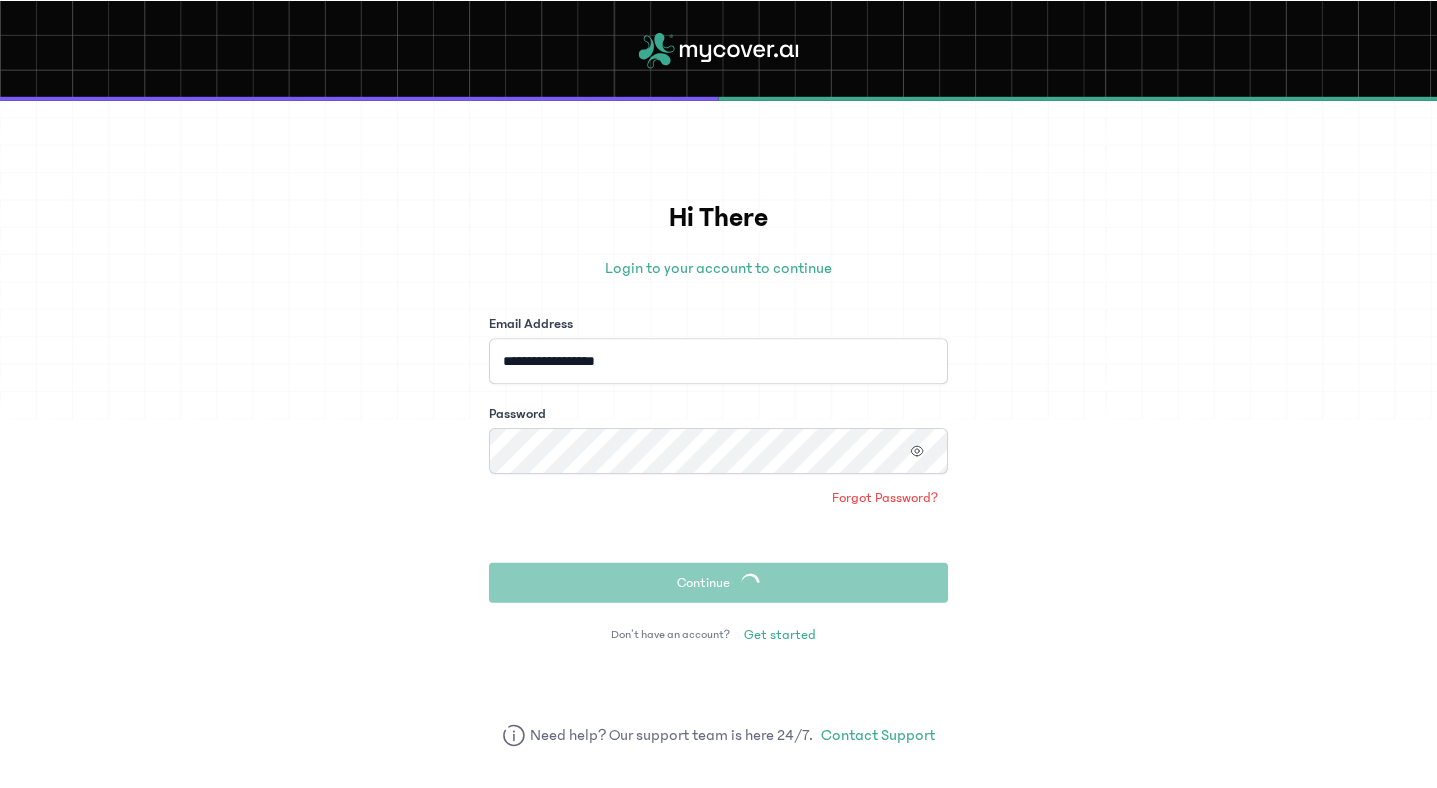 scroll, scrollTop: 0, scrollLeft: 0, axis: both 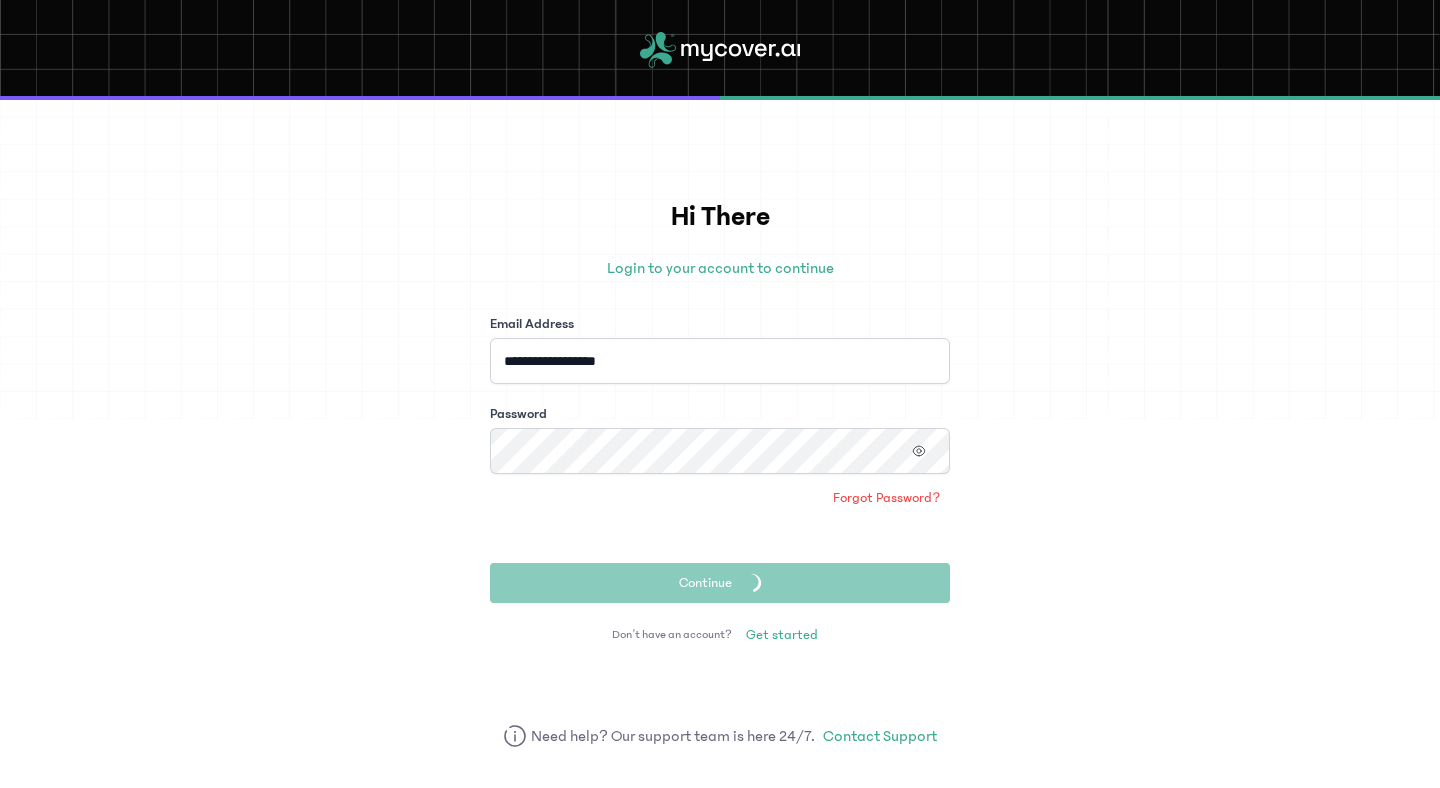 click on "**********" at bounding box center [720, 444] 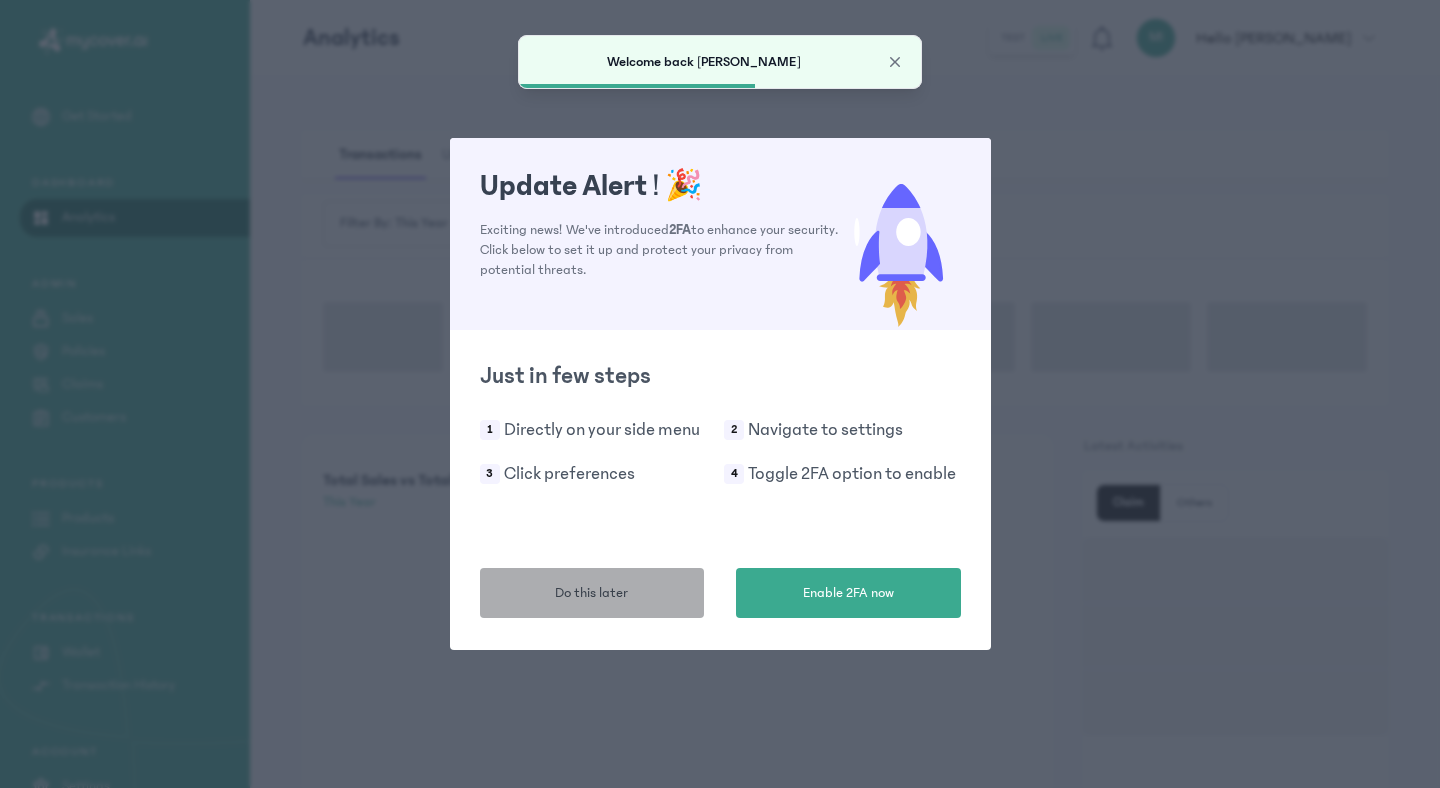 click on "Do this later" at bounding box center [592, 593] 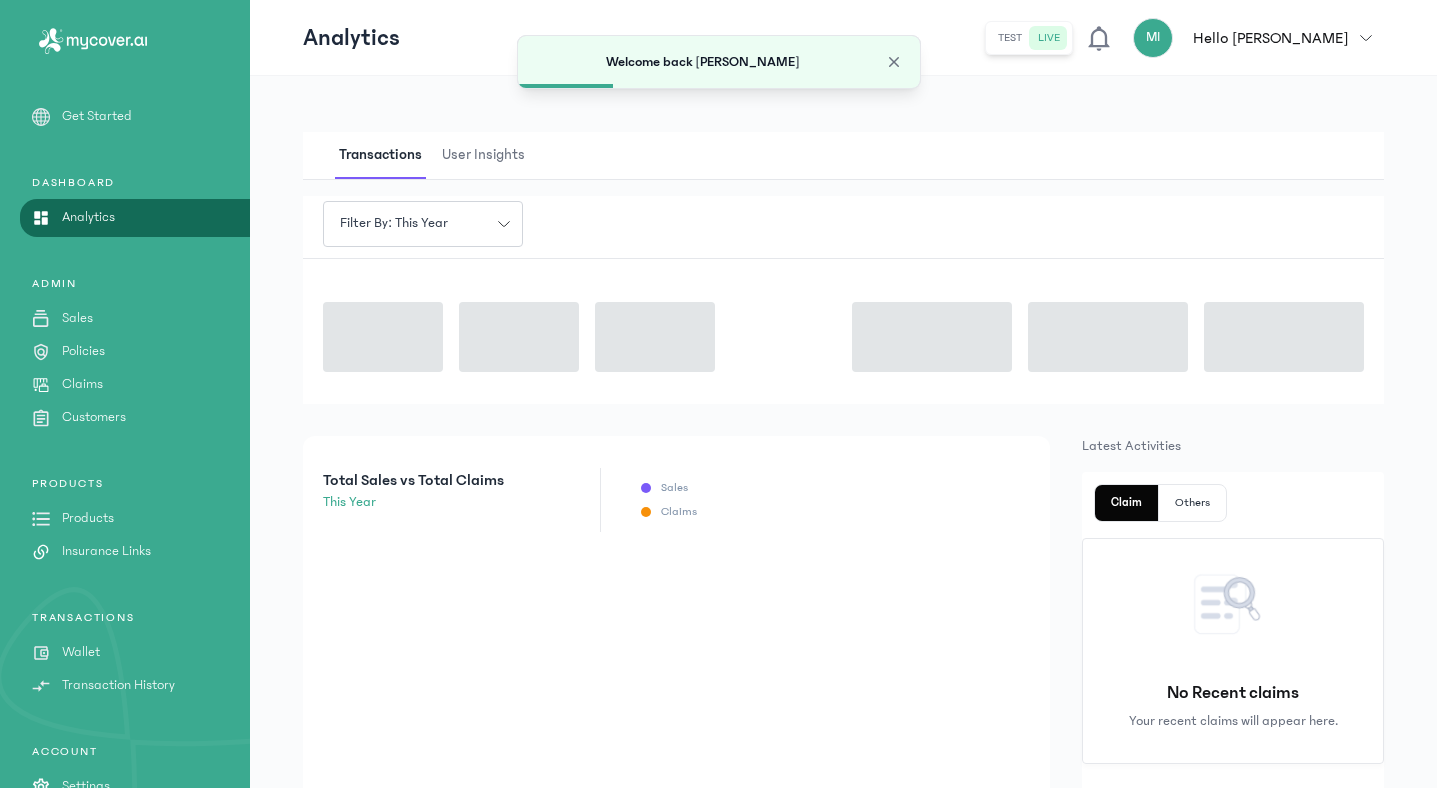 click on "Products" at bounding box center [88, 518] 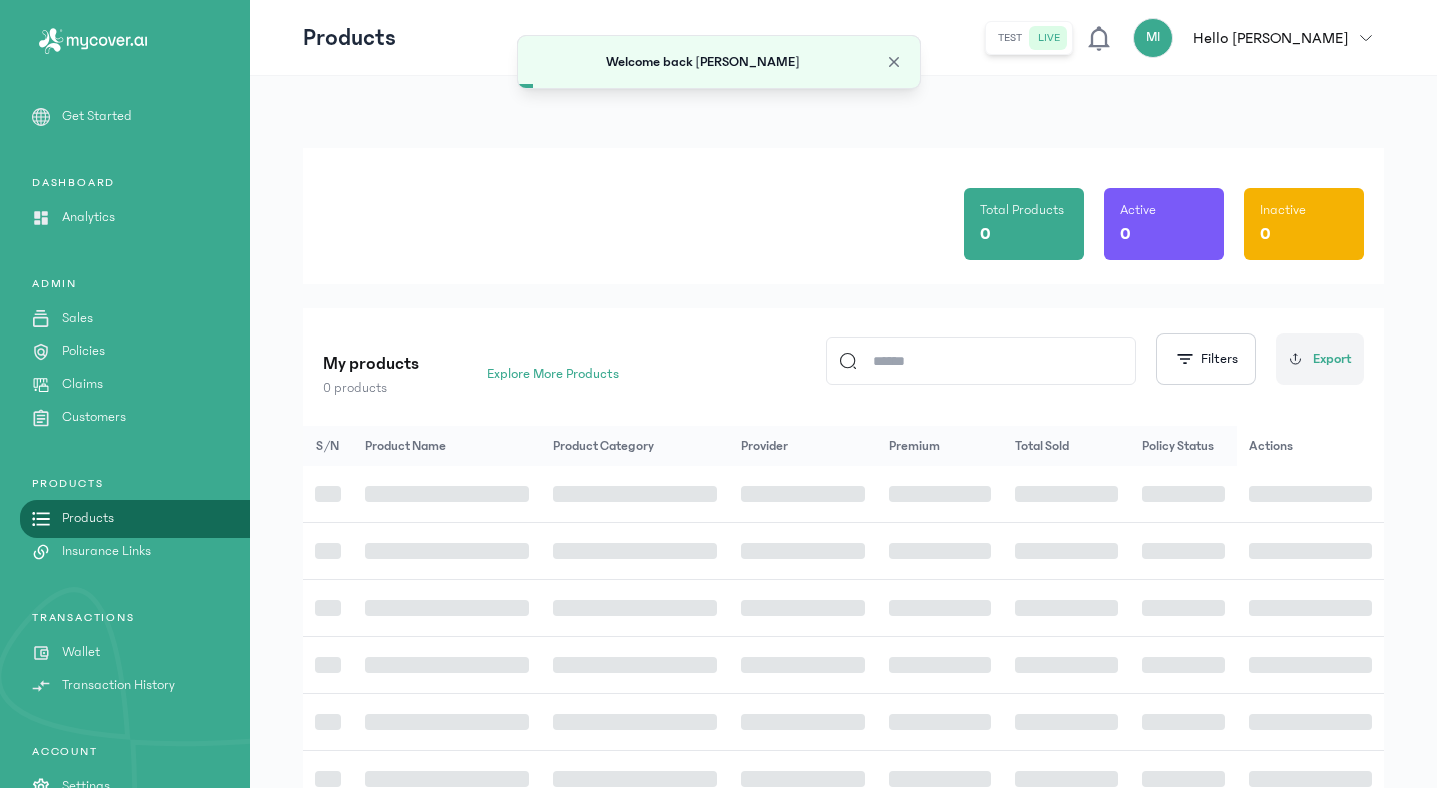 click 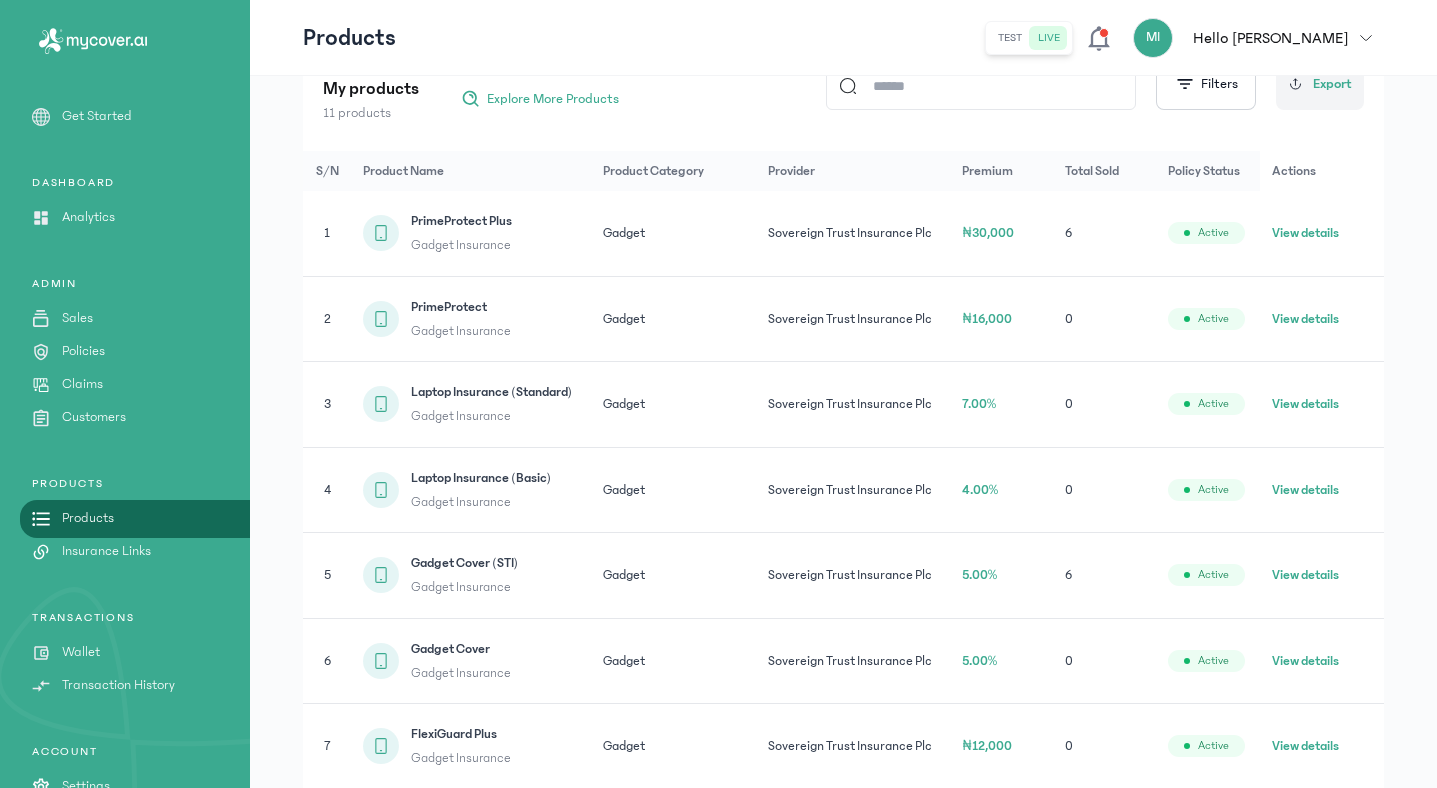 scroll, scrollTop: 350, scrollLeft: 0, axis: vertical 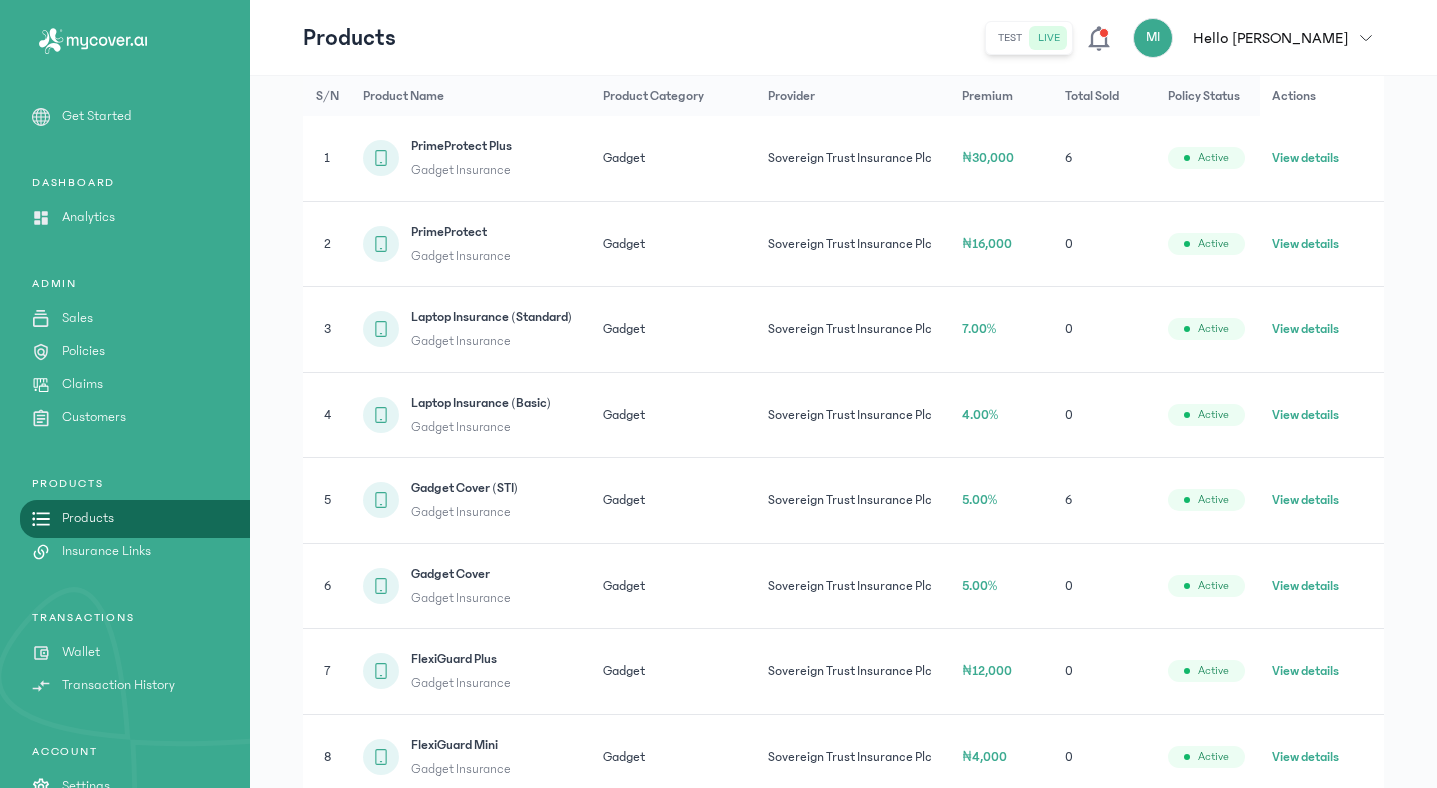 click on "View details" 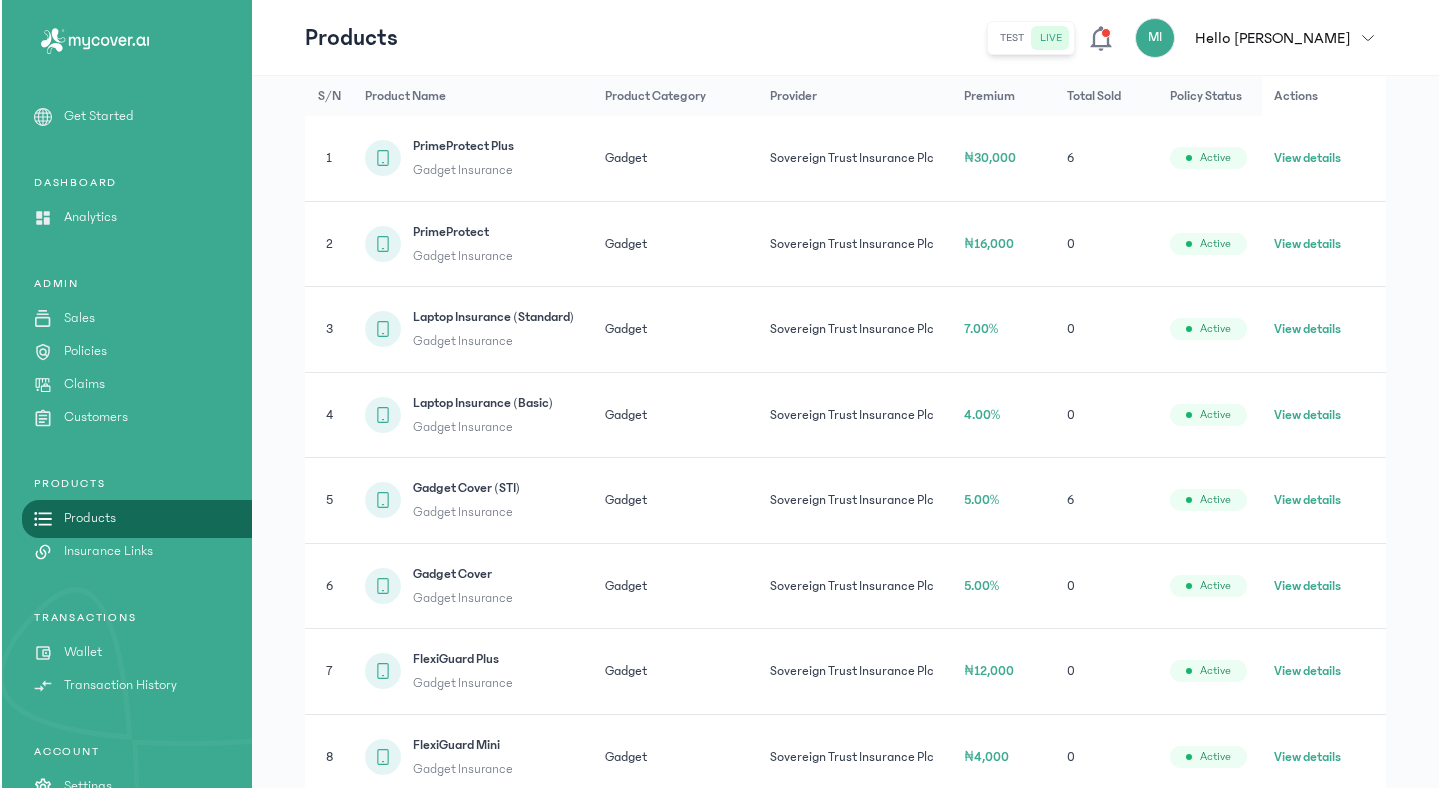 scroll, scrollTop: 0, scrollLeft: 0, axis: both 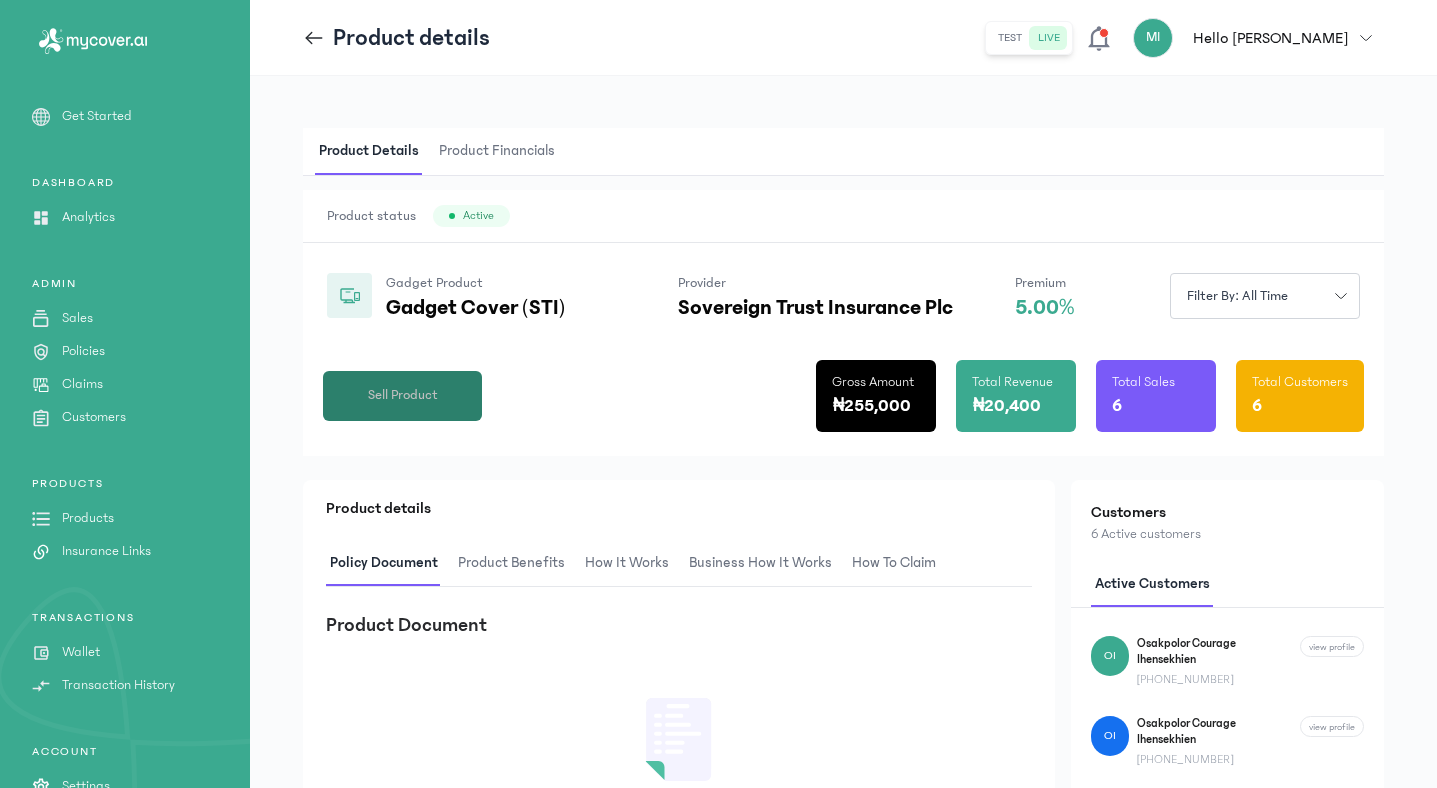 click on "Sell Product" at bounding box center (403, 395) 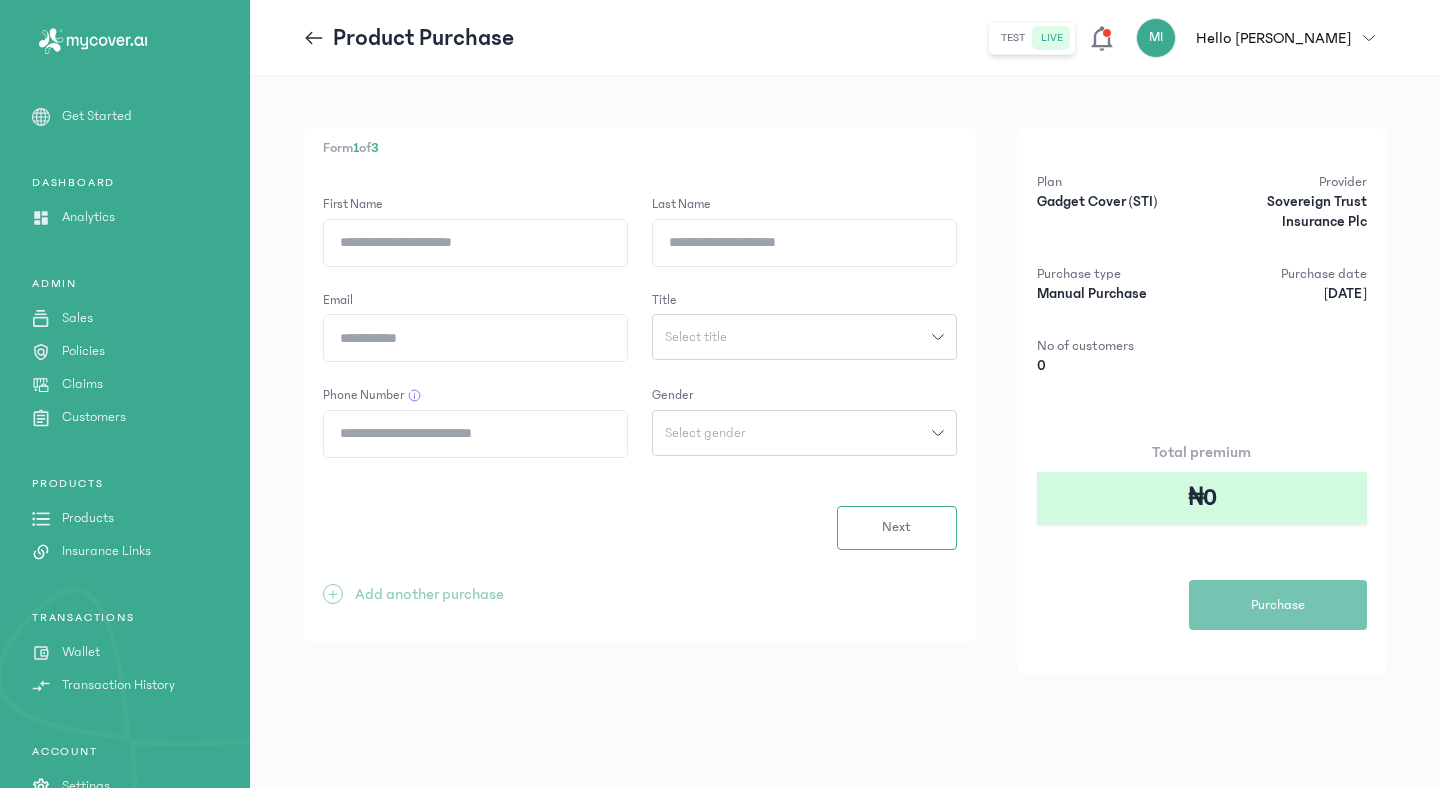 click on "First Name" 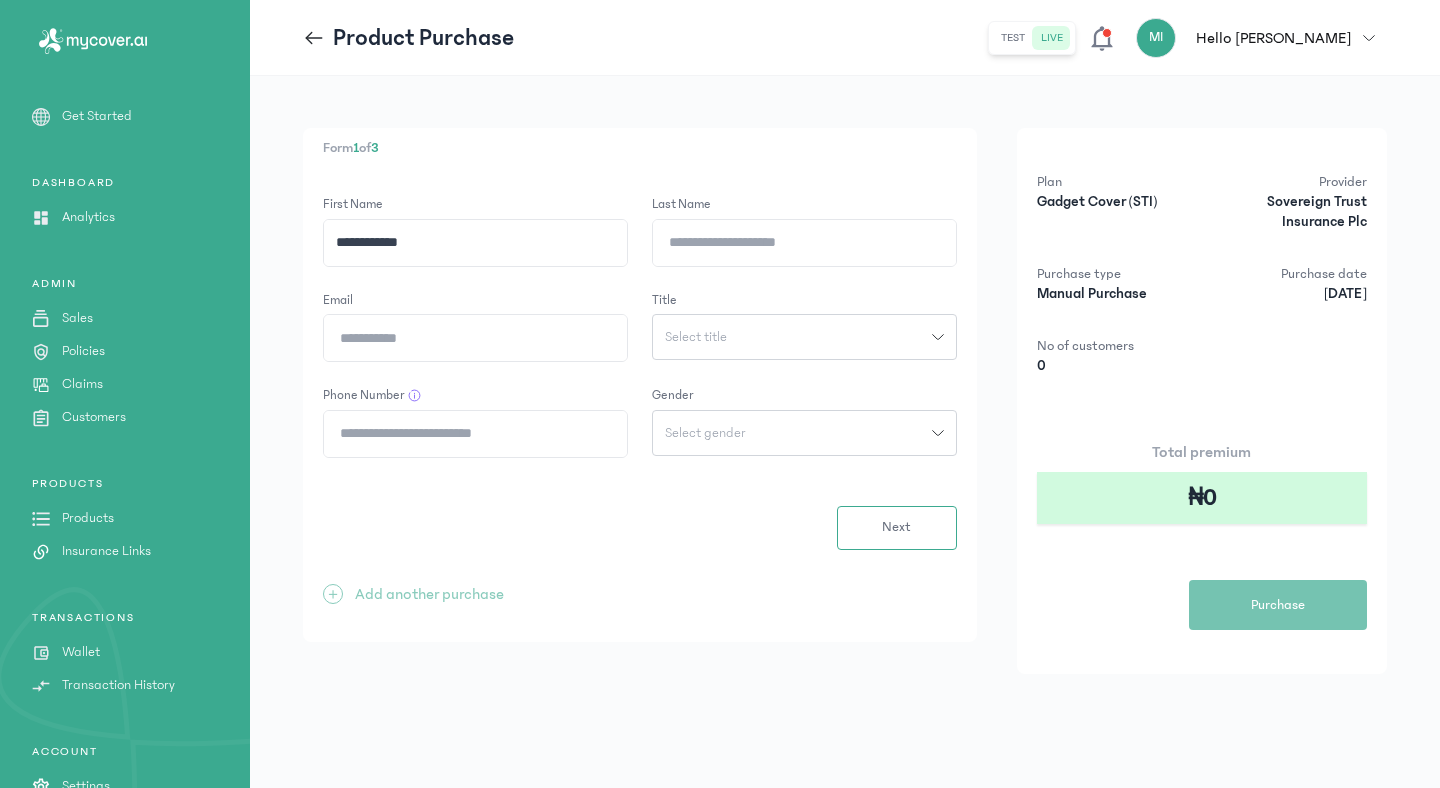 type on "**********" 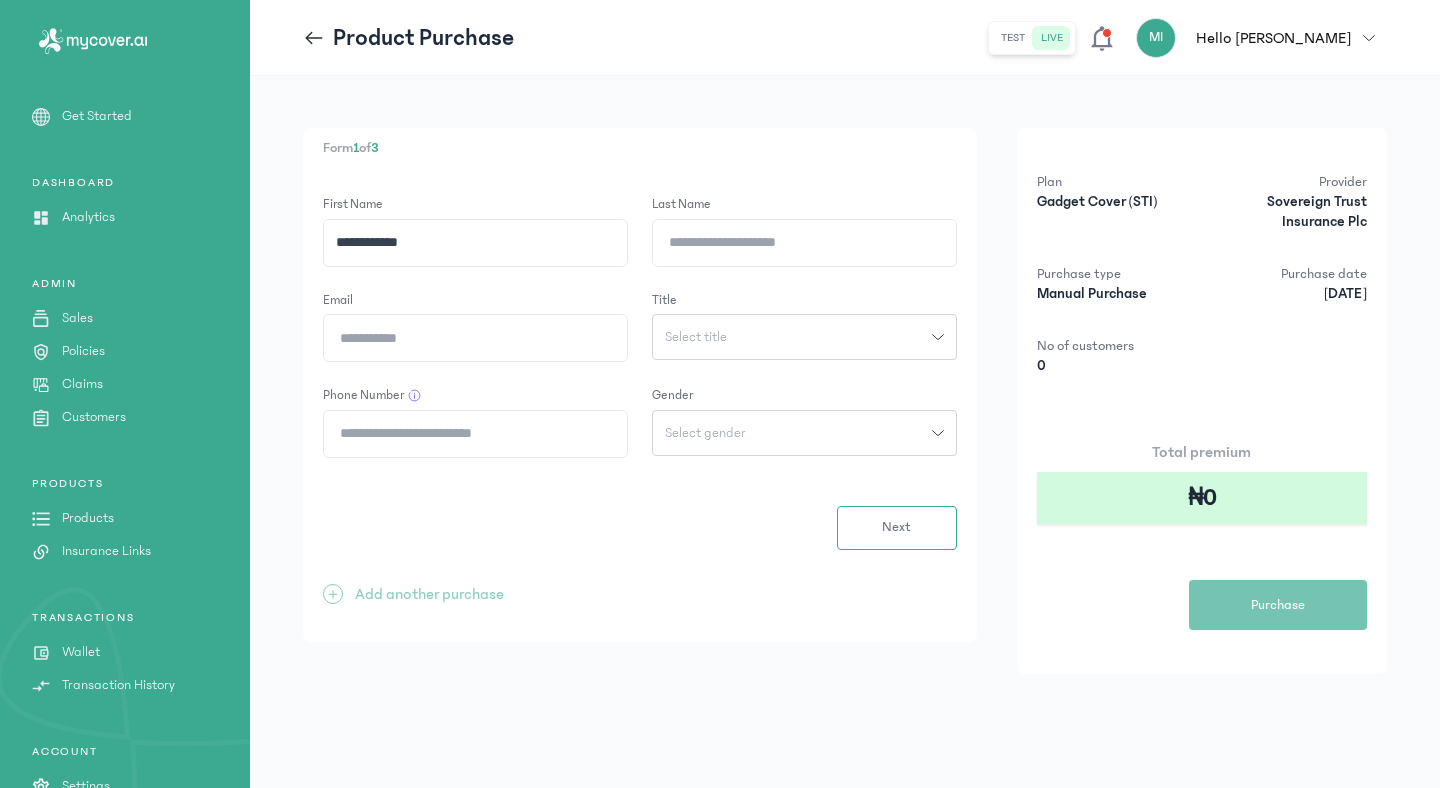 type on "*" 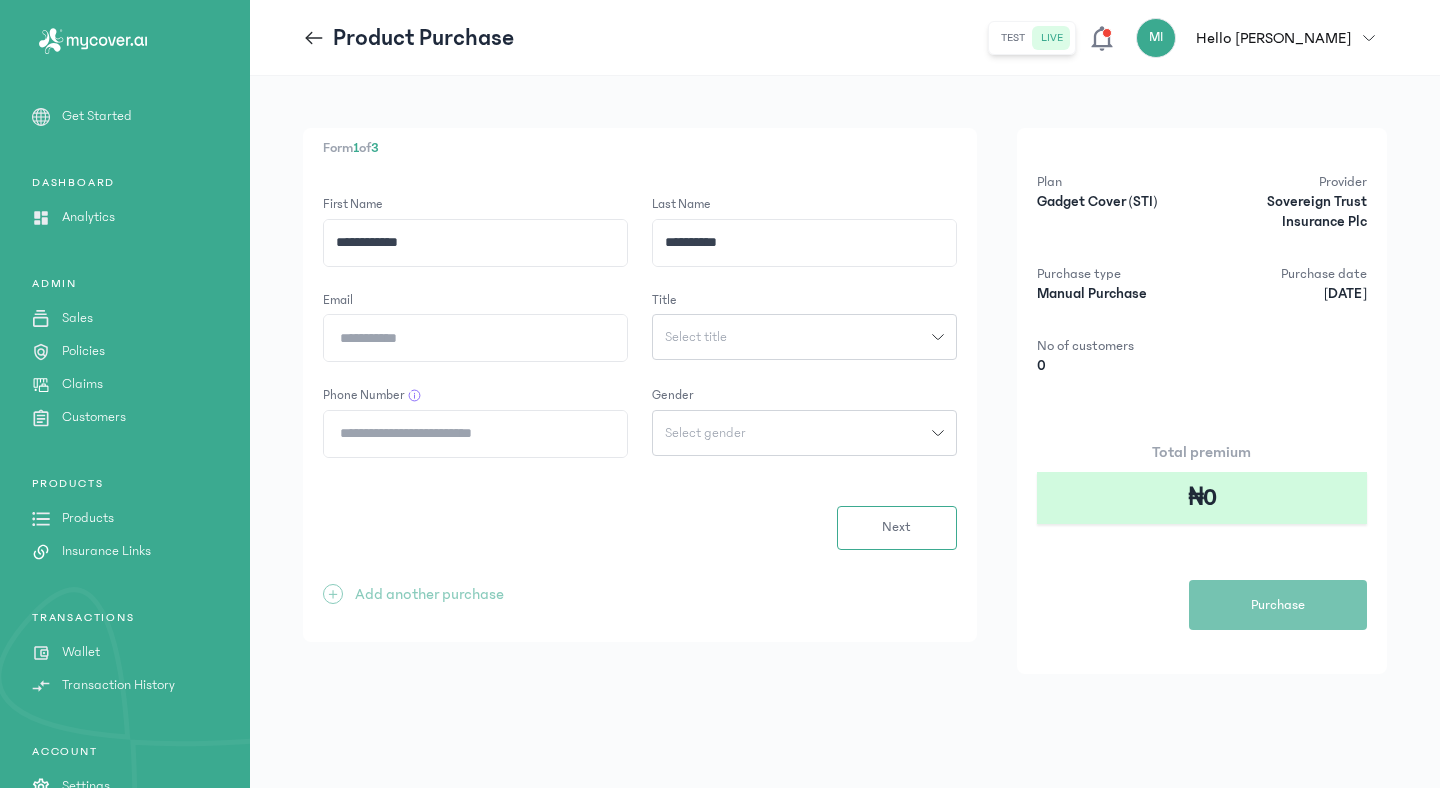 type on "**********" 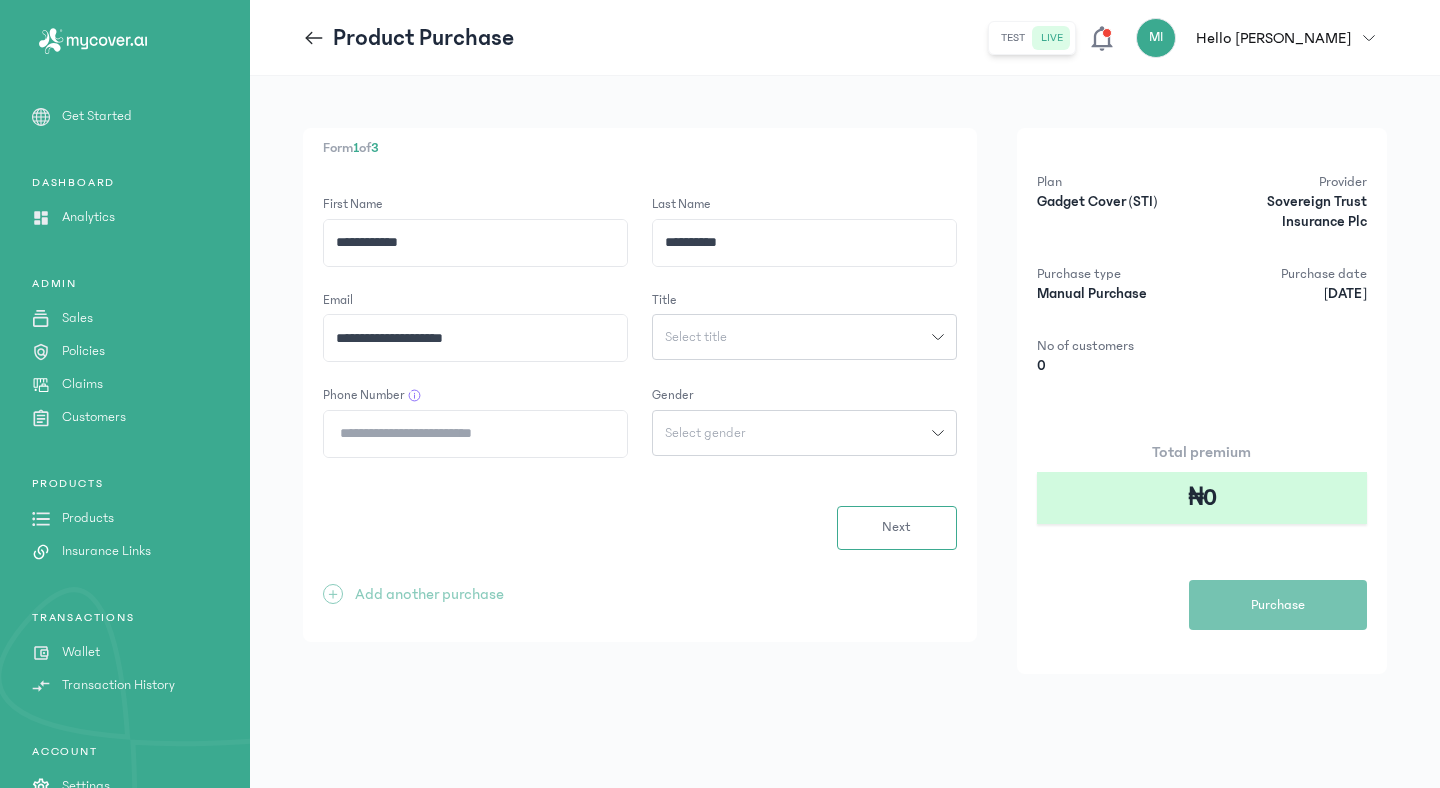 type on "**********" 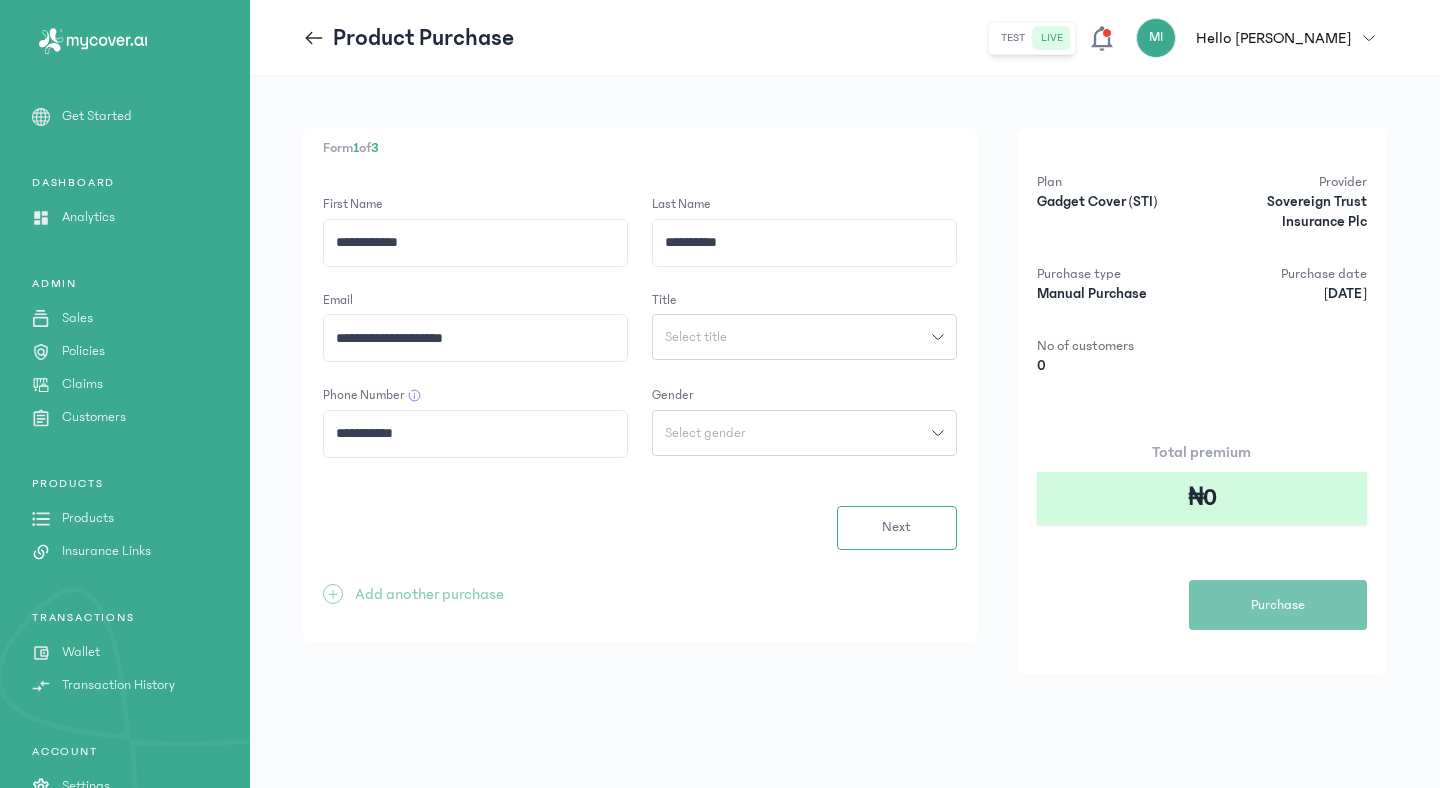 type on "**********" 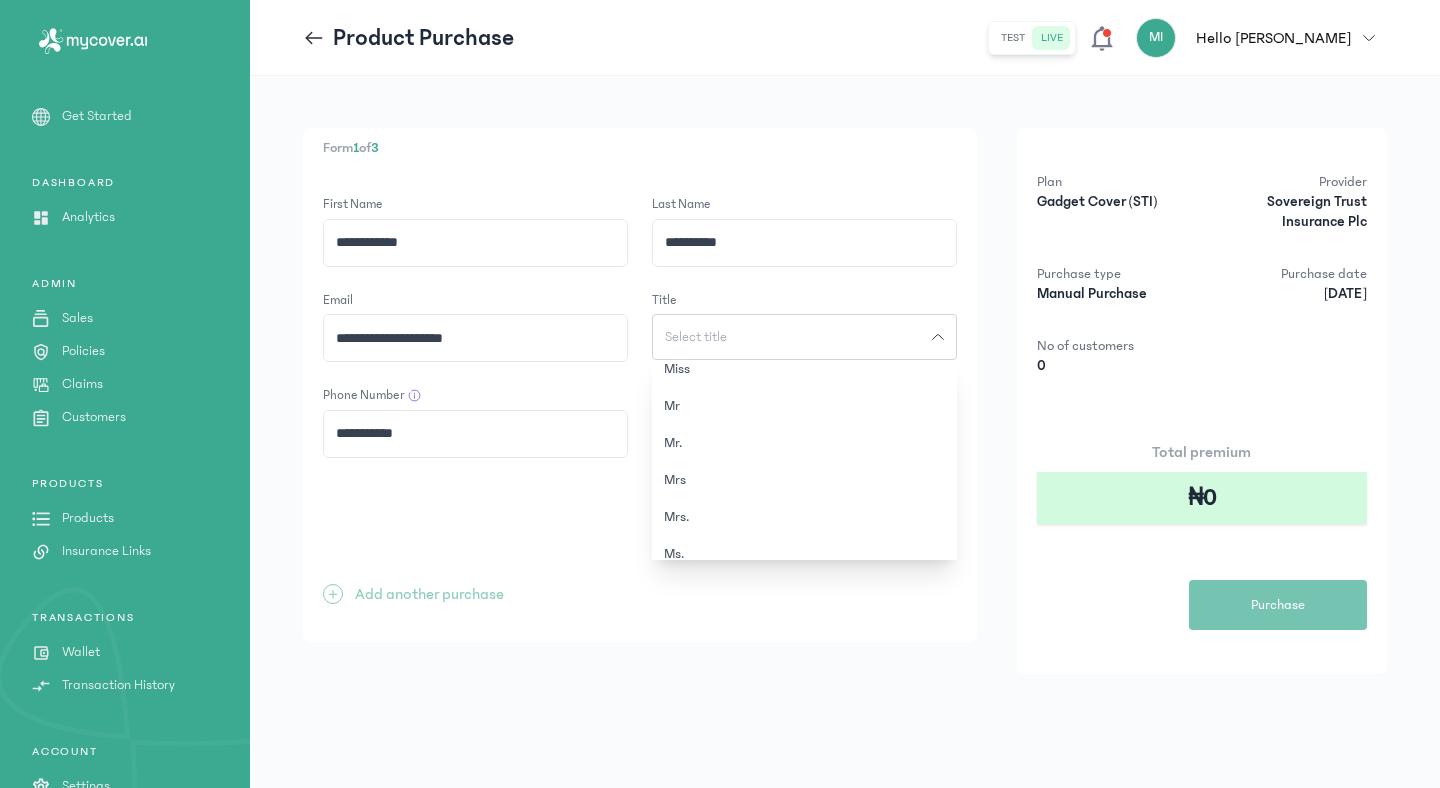 scroll, scrollTop: 435, scrollLeft: 0, axis: vertical 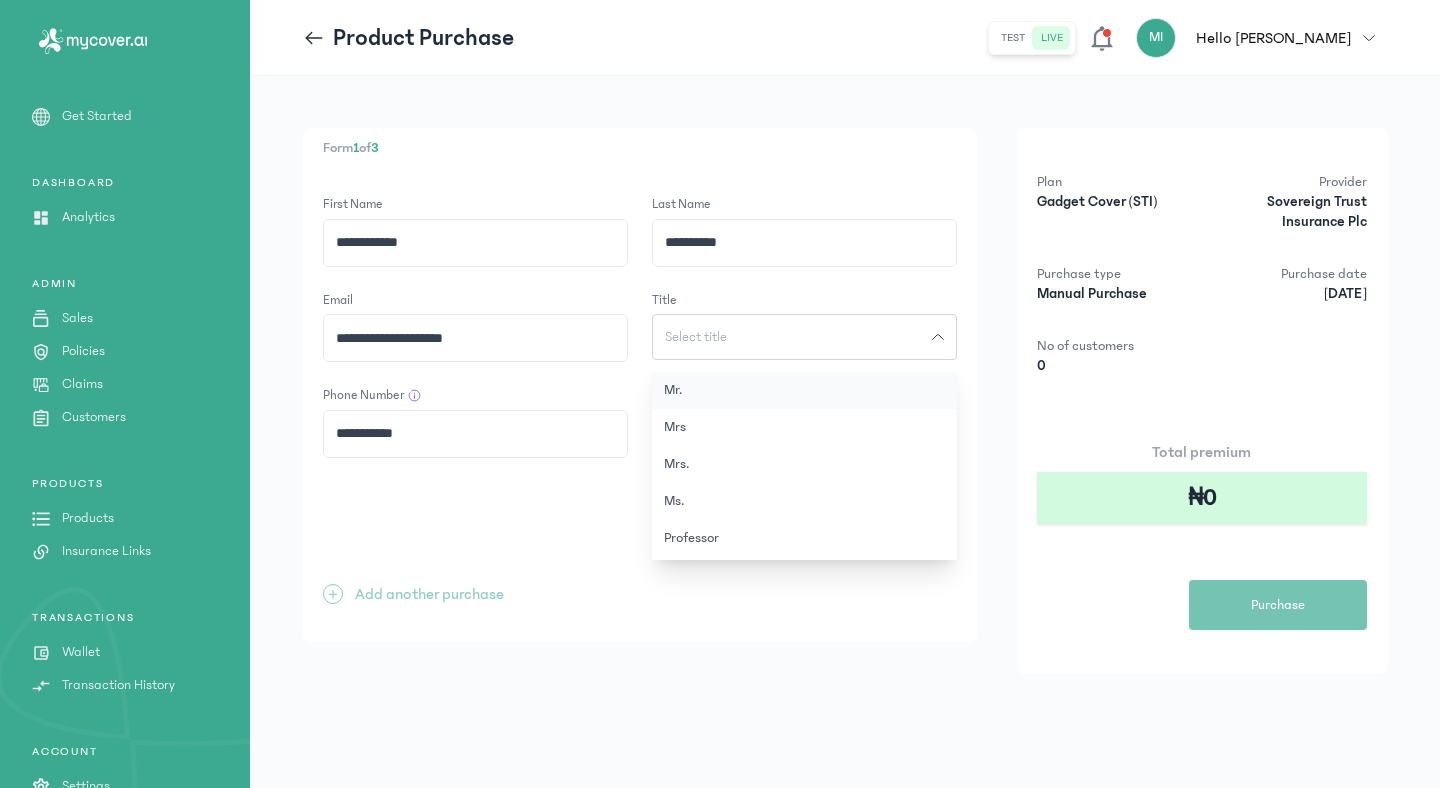 click on "Mr." 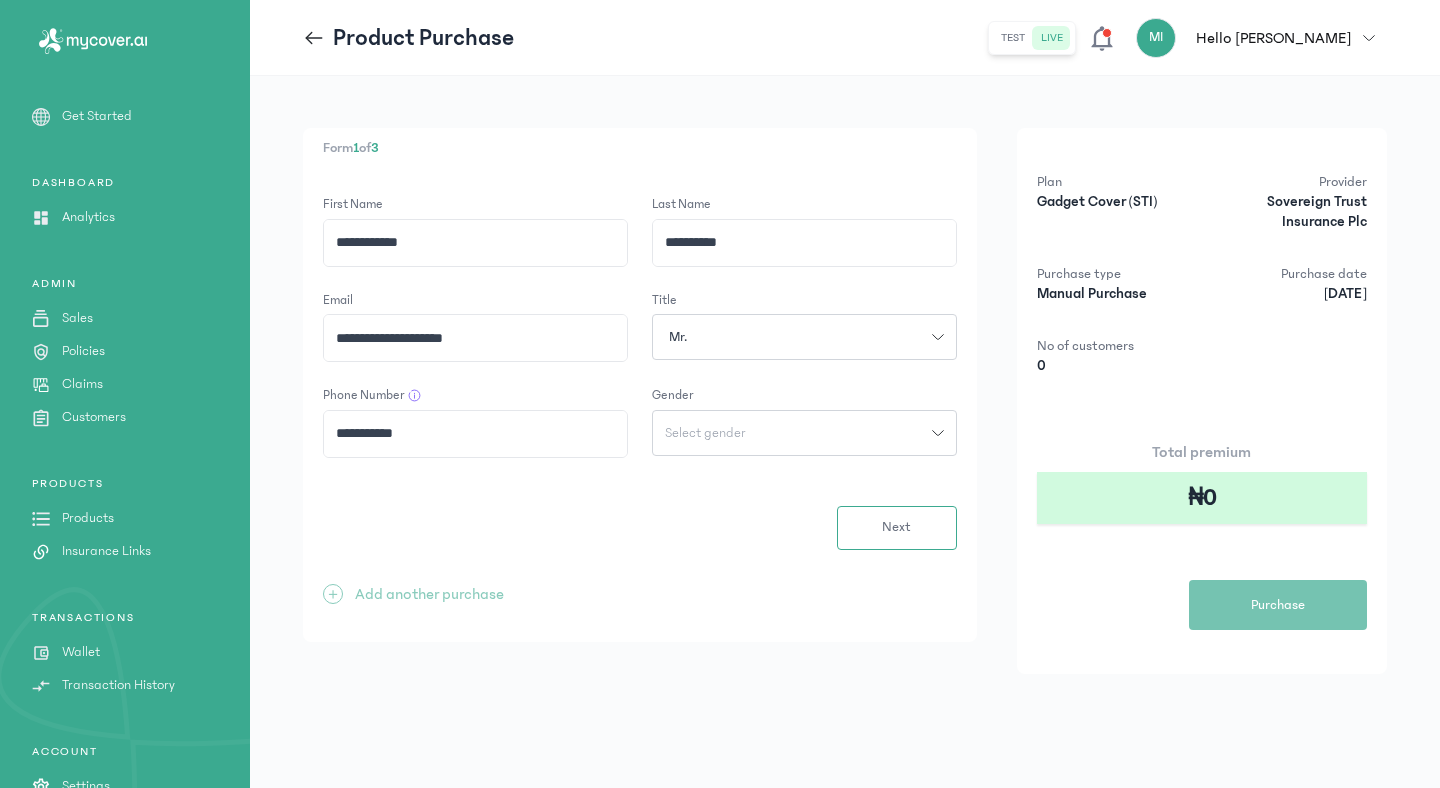 click on "Select gender" 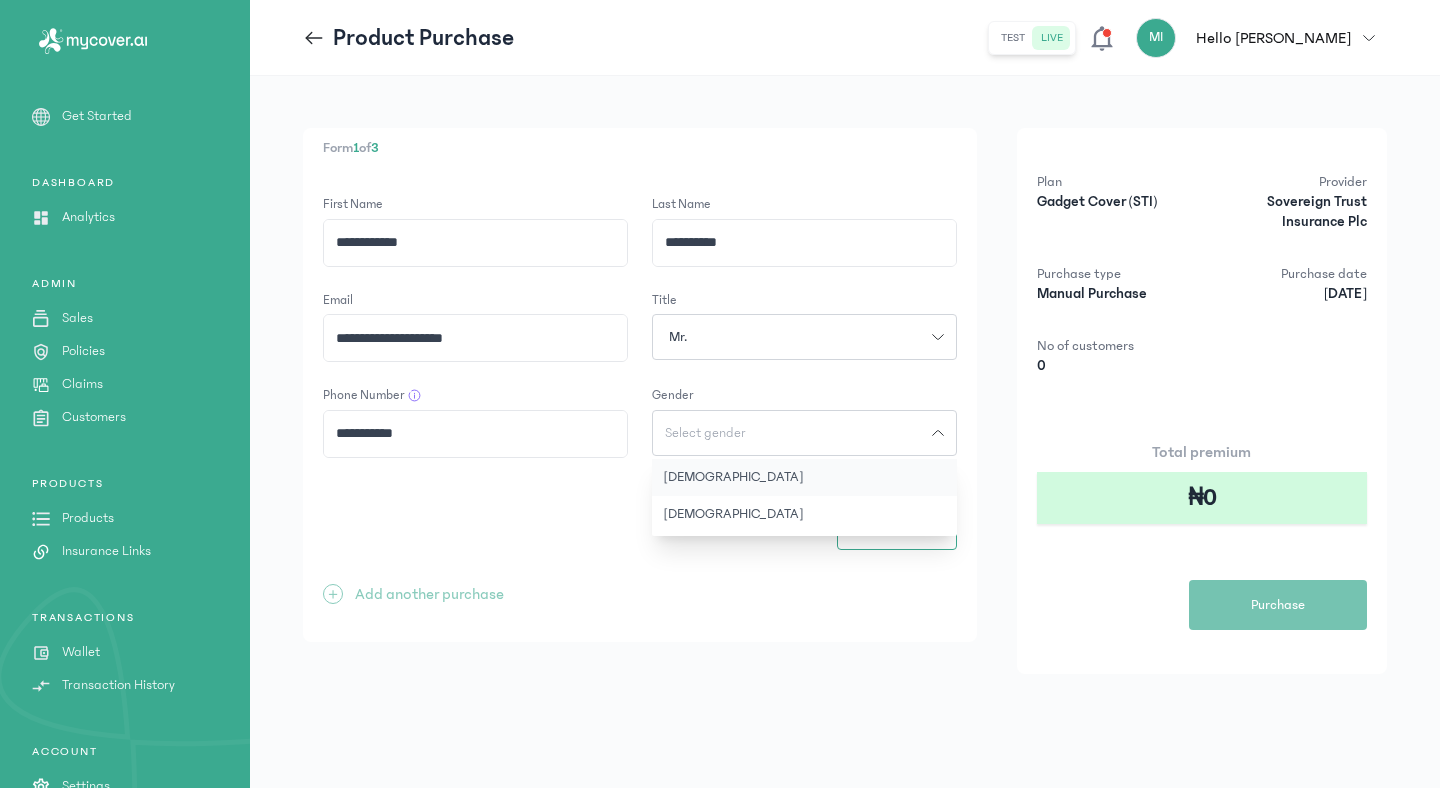 click on "[DEMOGRAPHIC_DATA]" 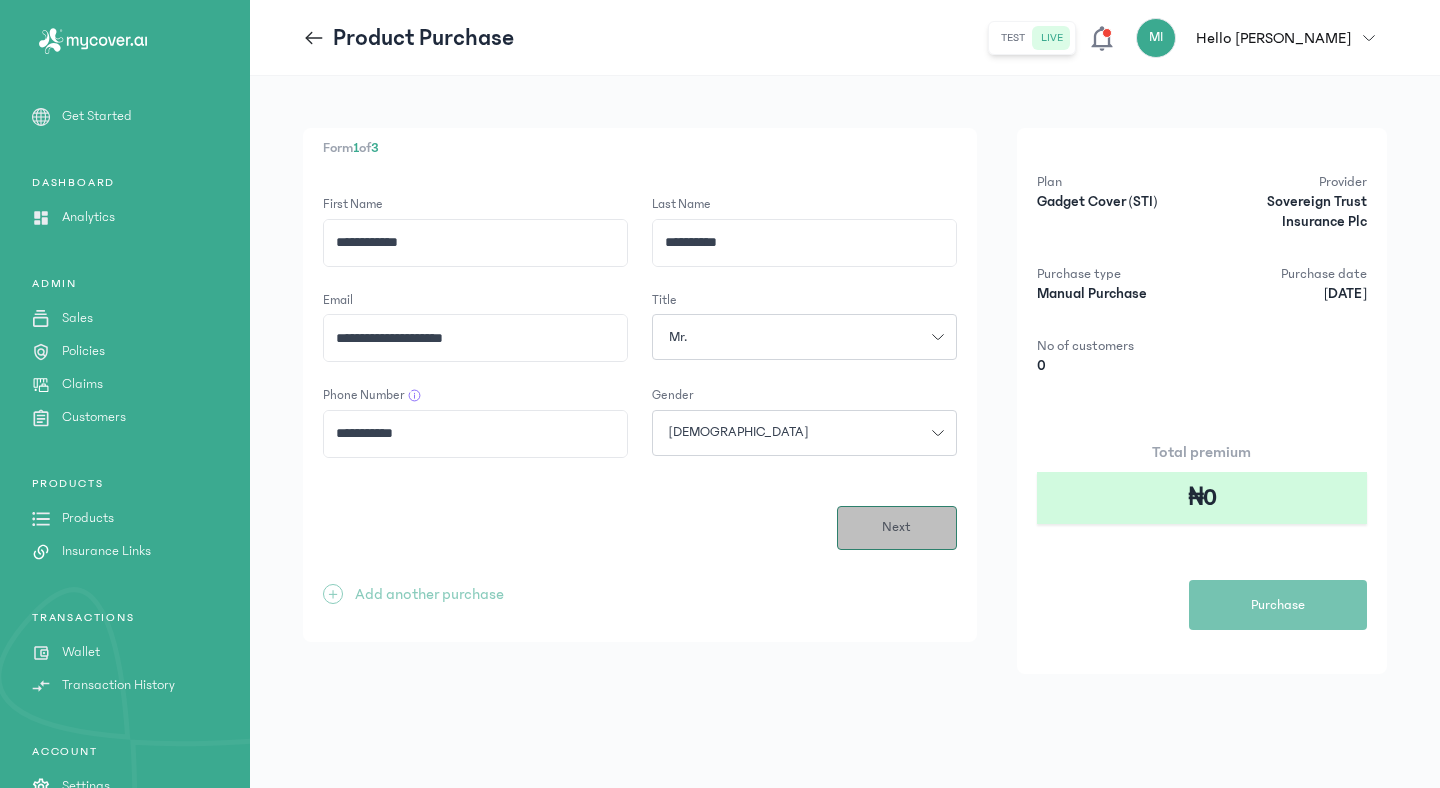 click on "Next" at bounding box center (897, 528) 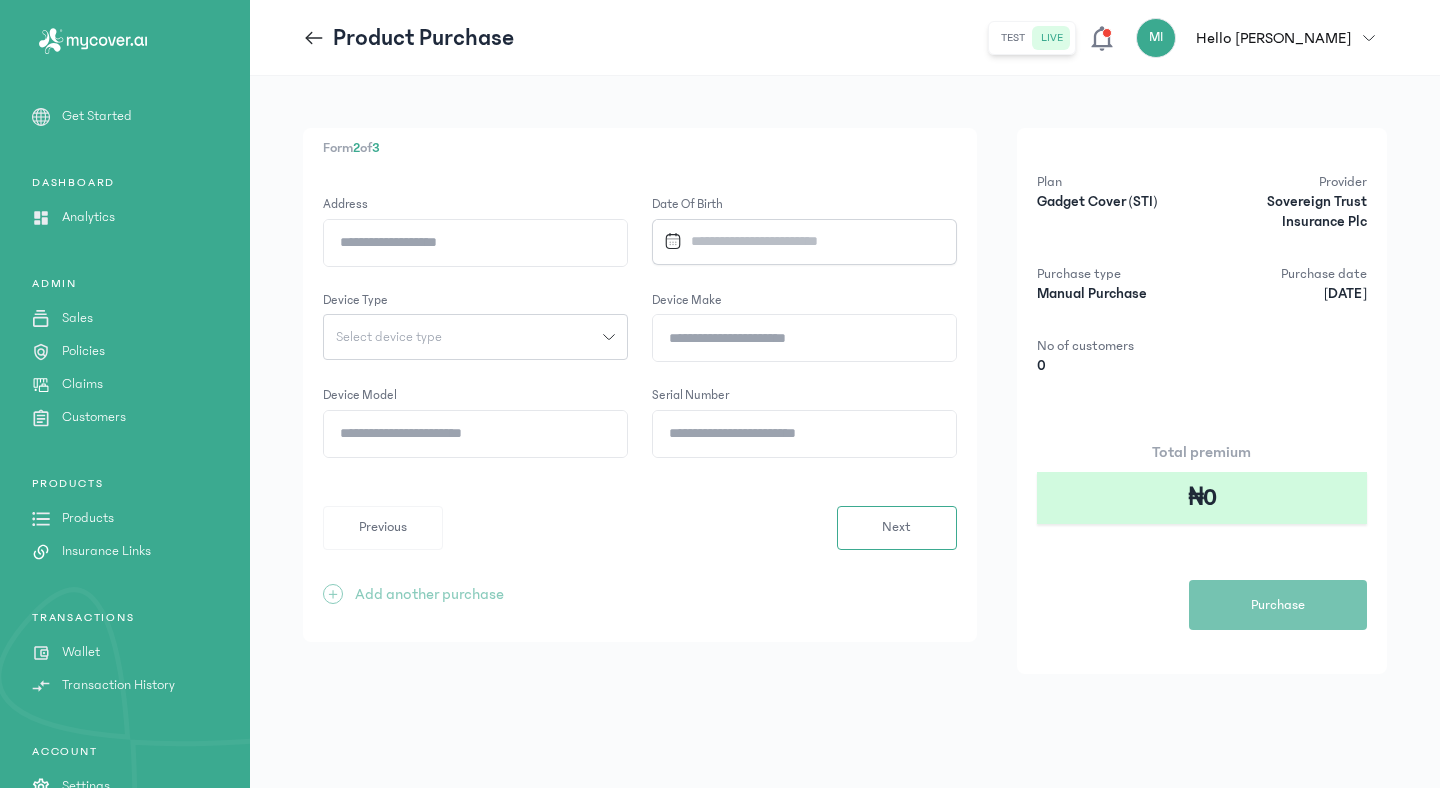 click on "Address" 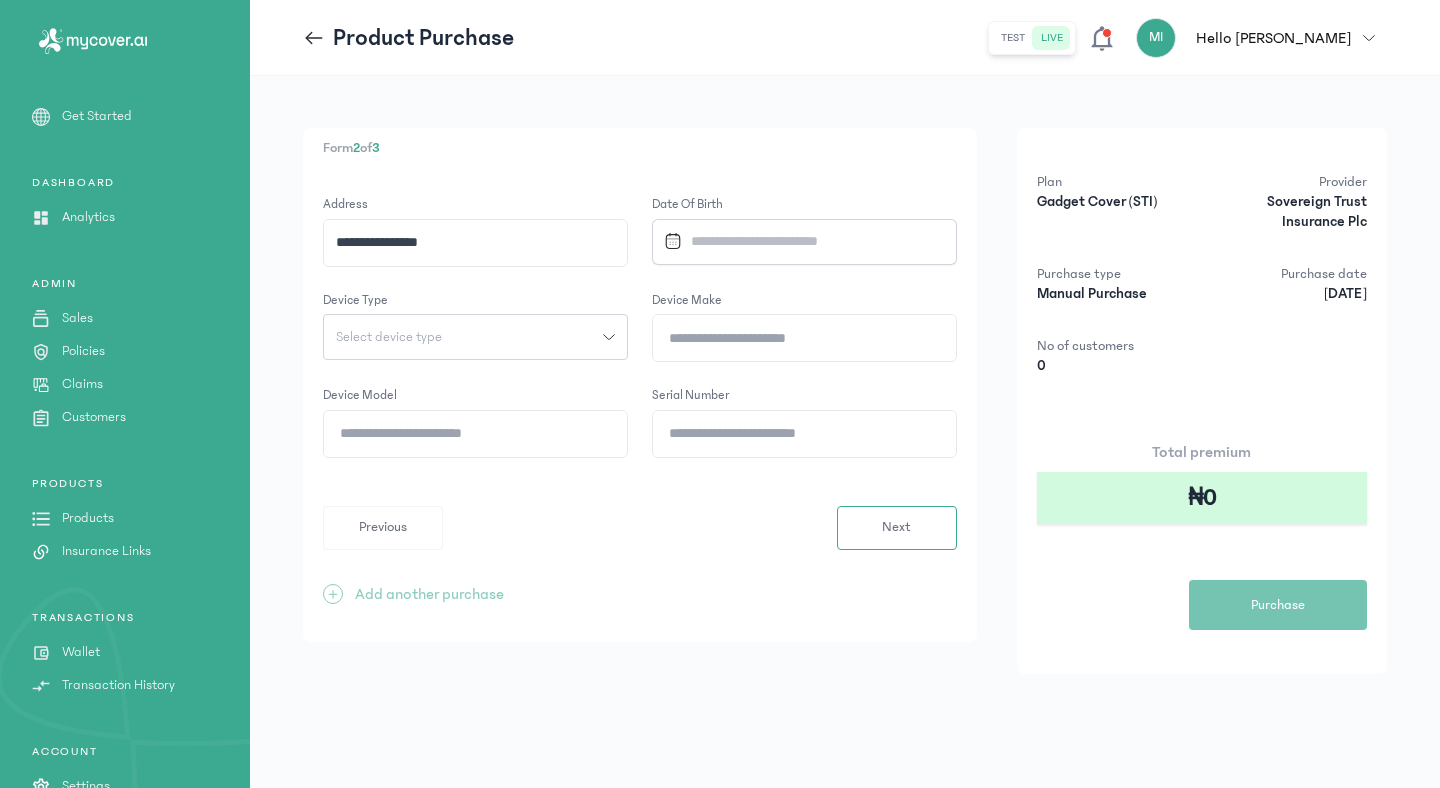 click on "**********" 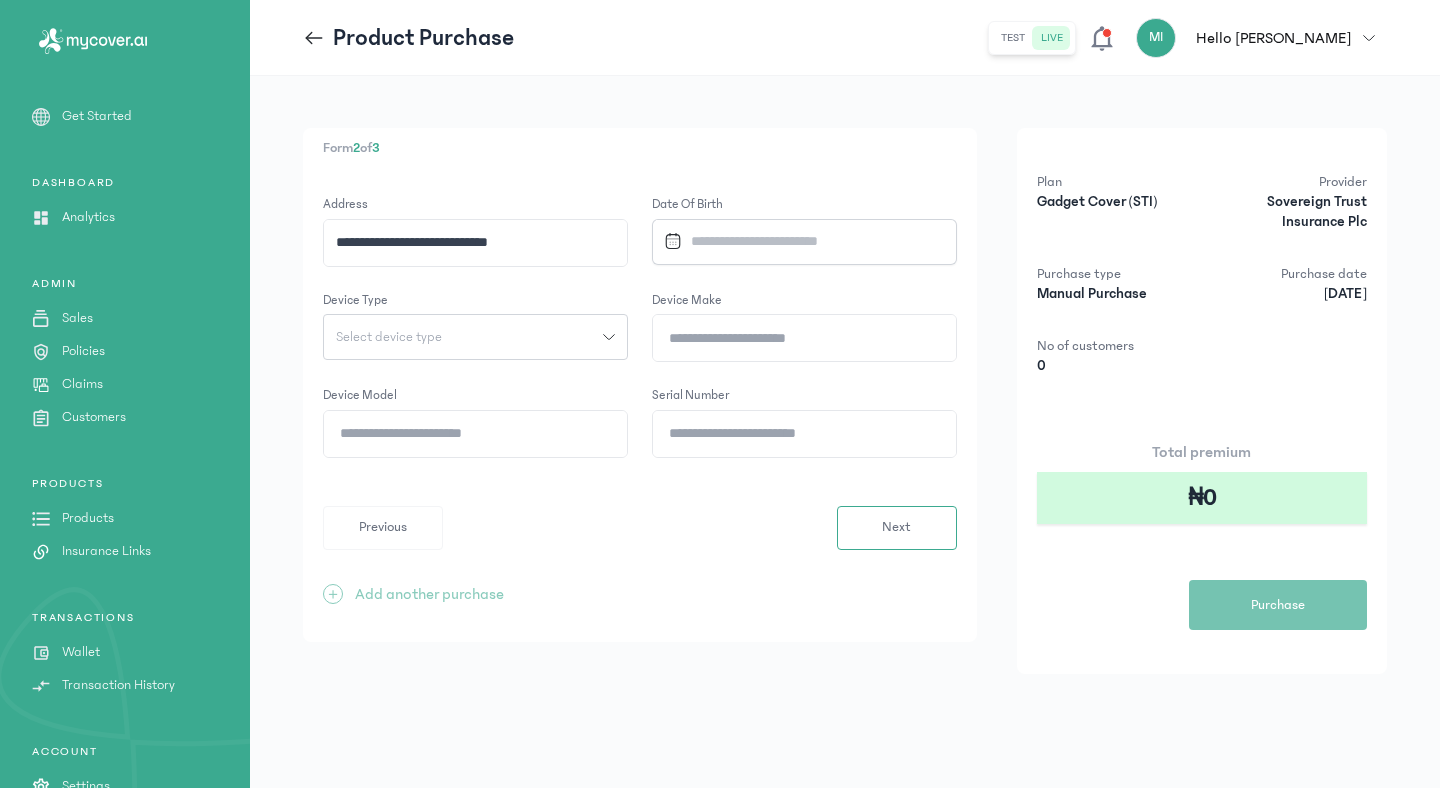 type on "**********" 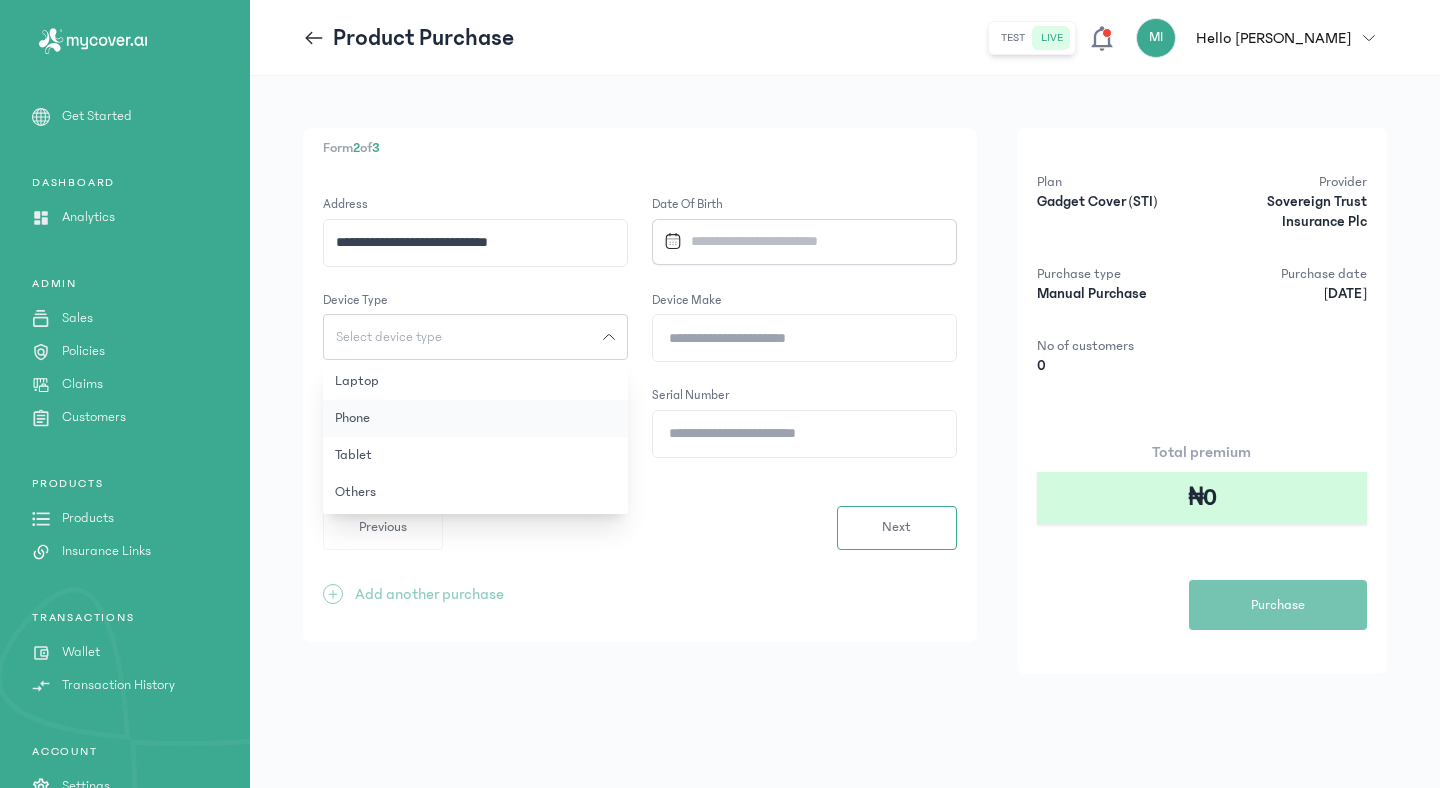 click on "Phone" 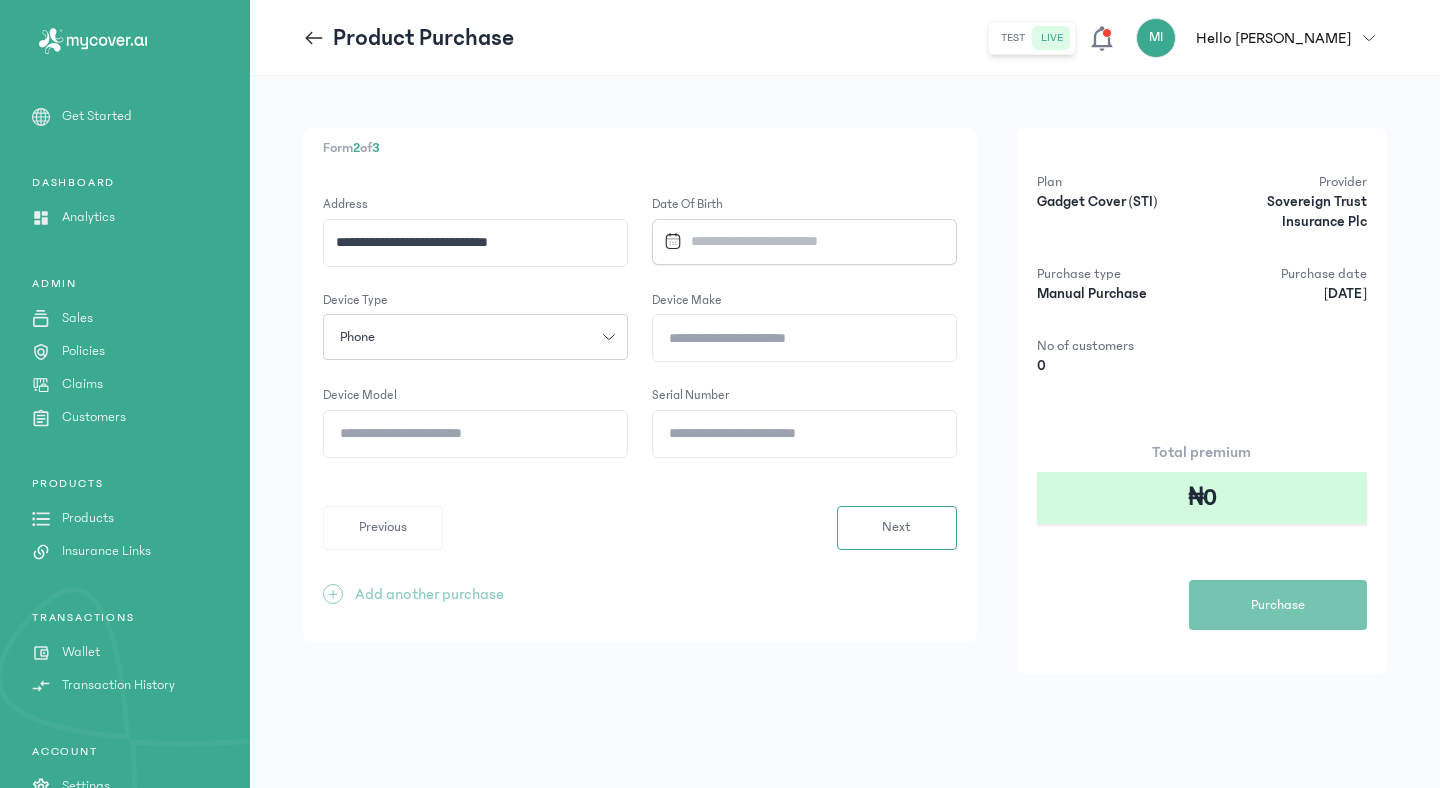 click on "Device Model" 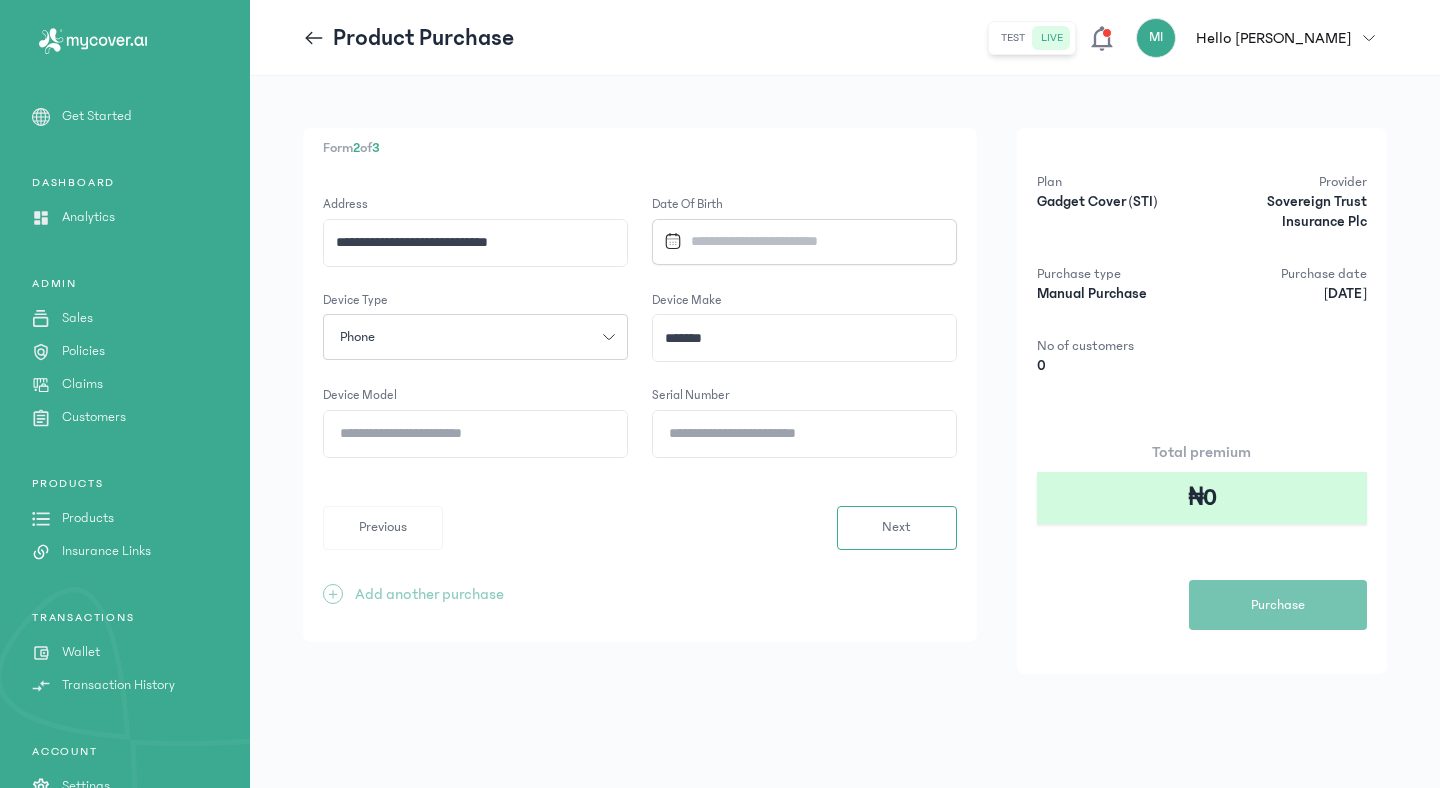 type on "*******" 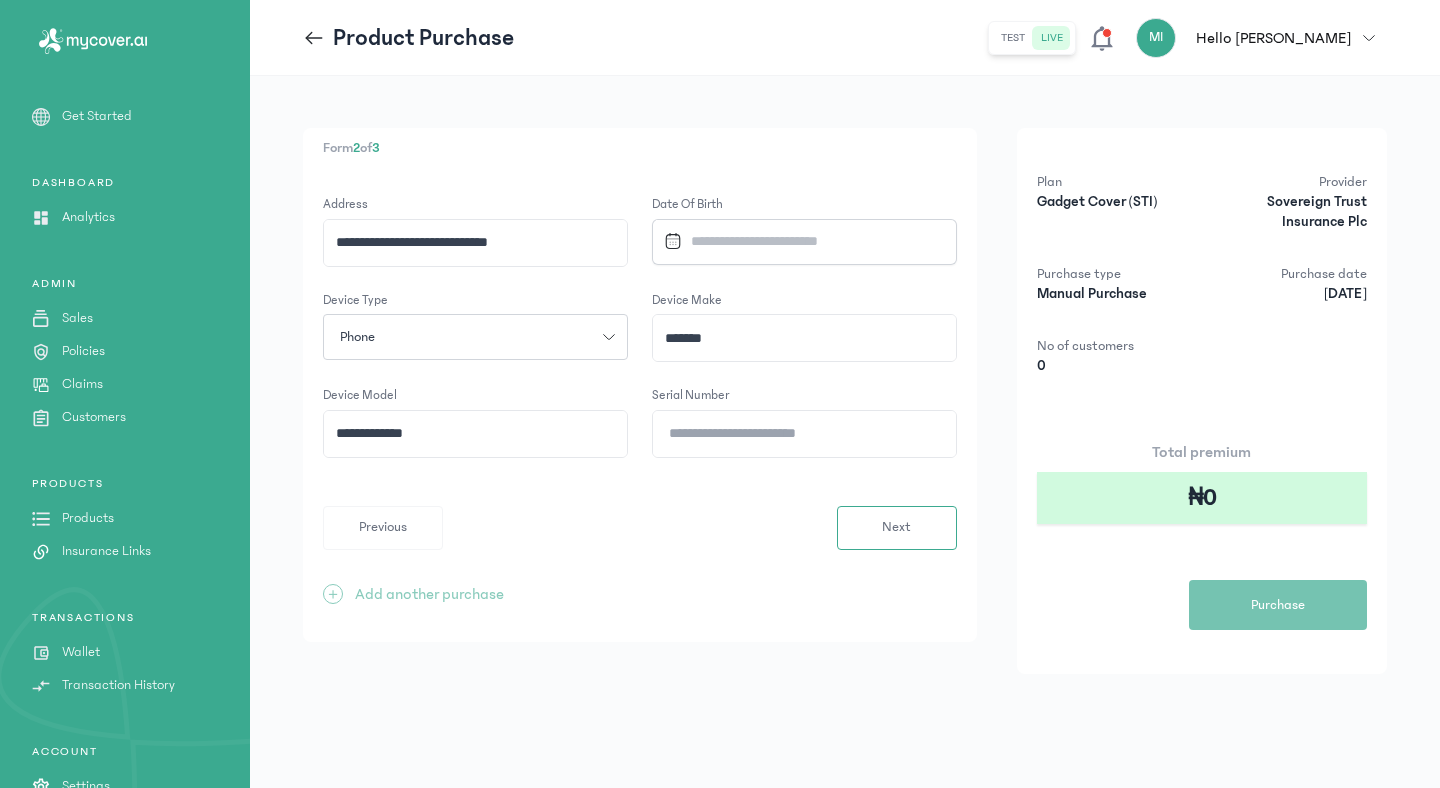 click on "Serial Number" 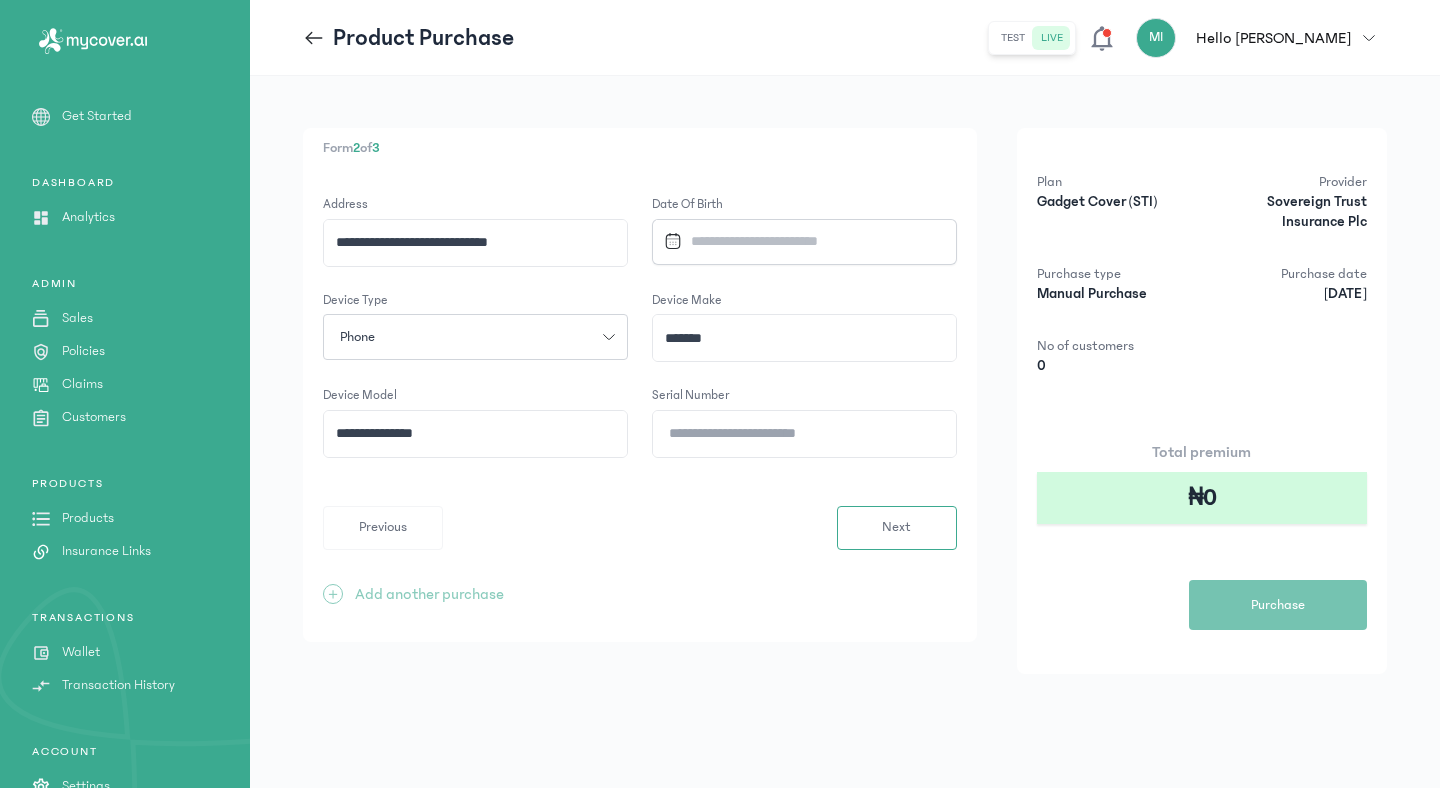 type on "**********" 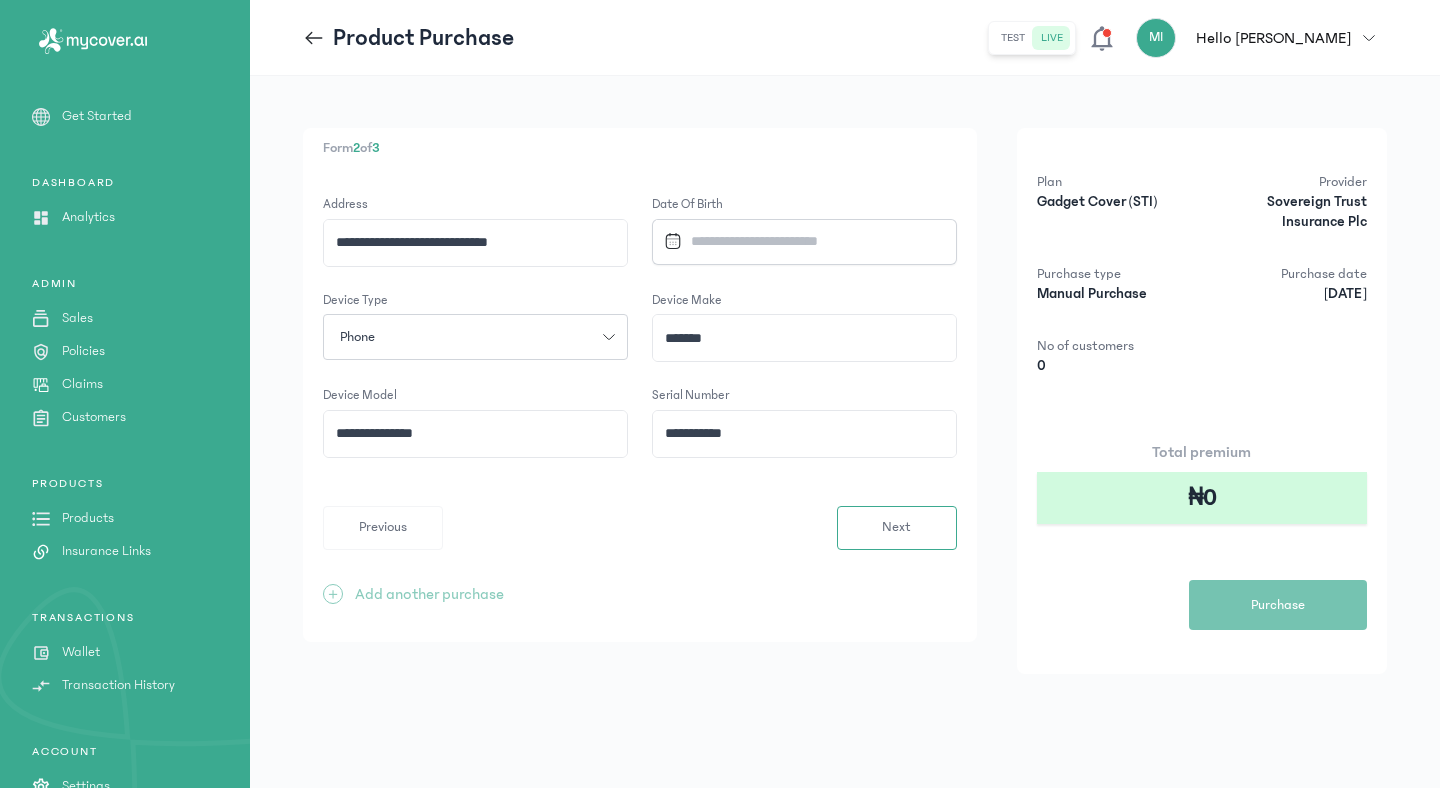 type on "**********" 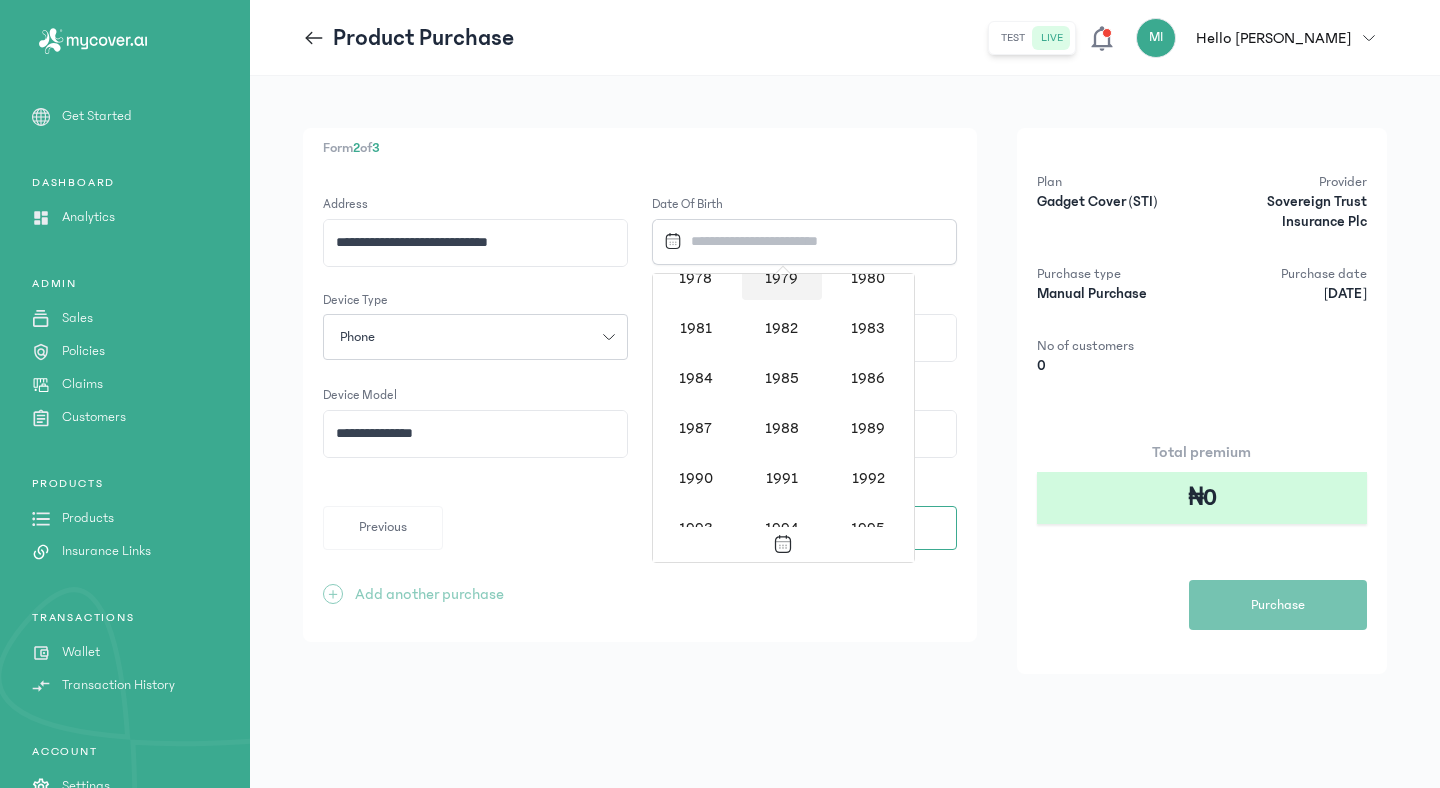 scroll, scrollTop: 1324, scrollLeft: 0, axis: vertical 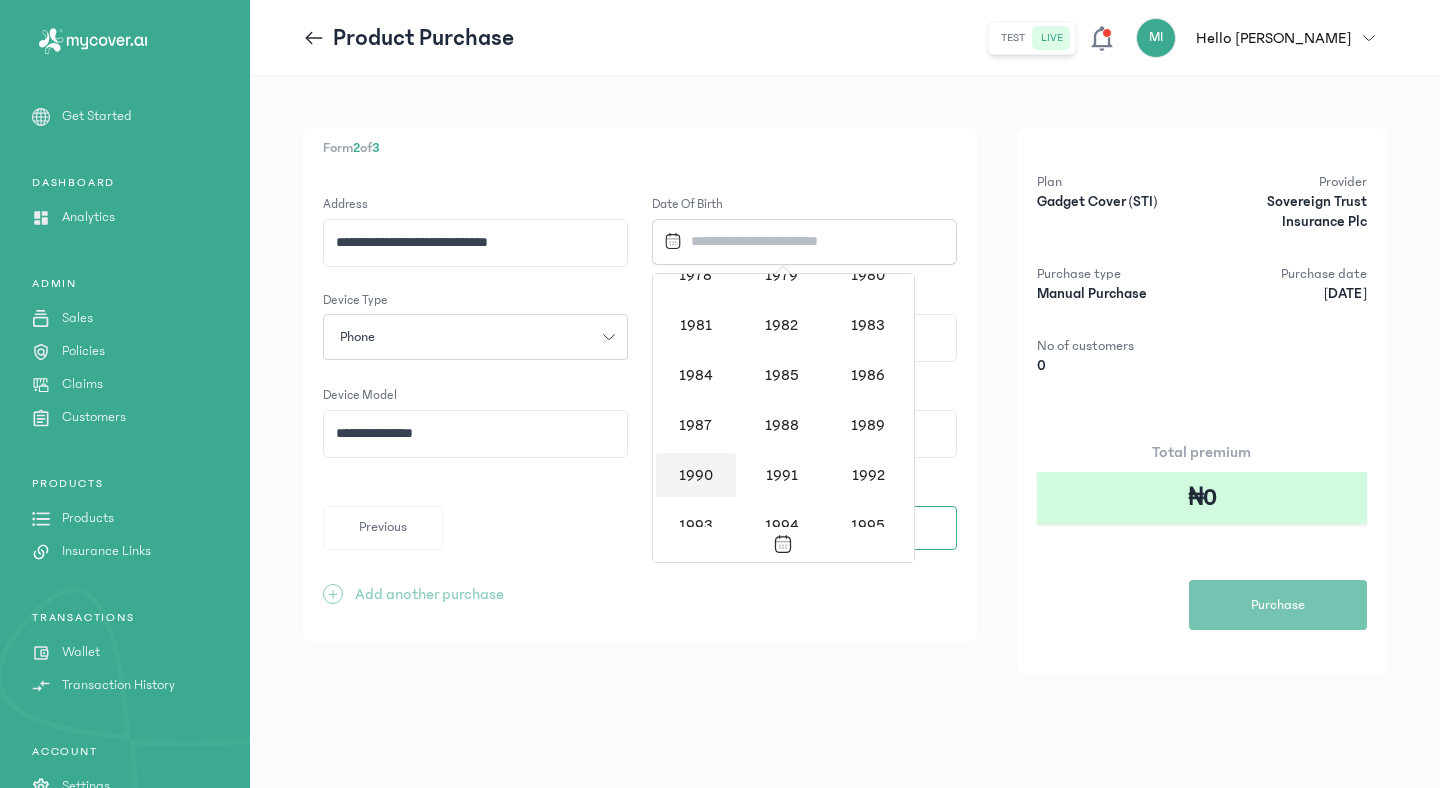 click on "1990" at bounding box center (696, 475) 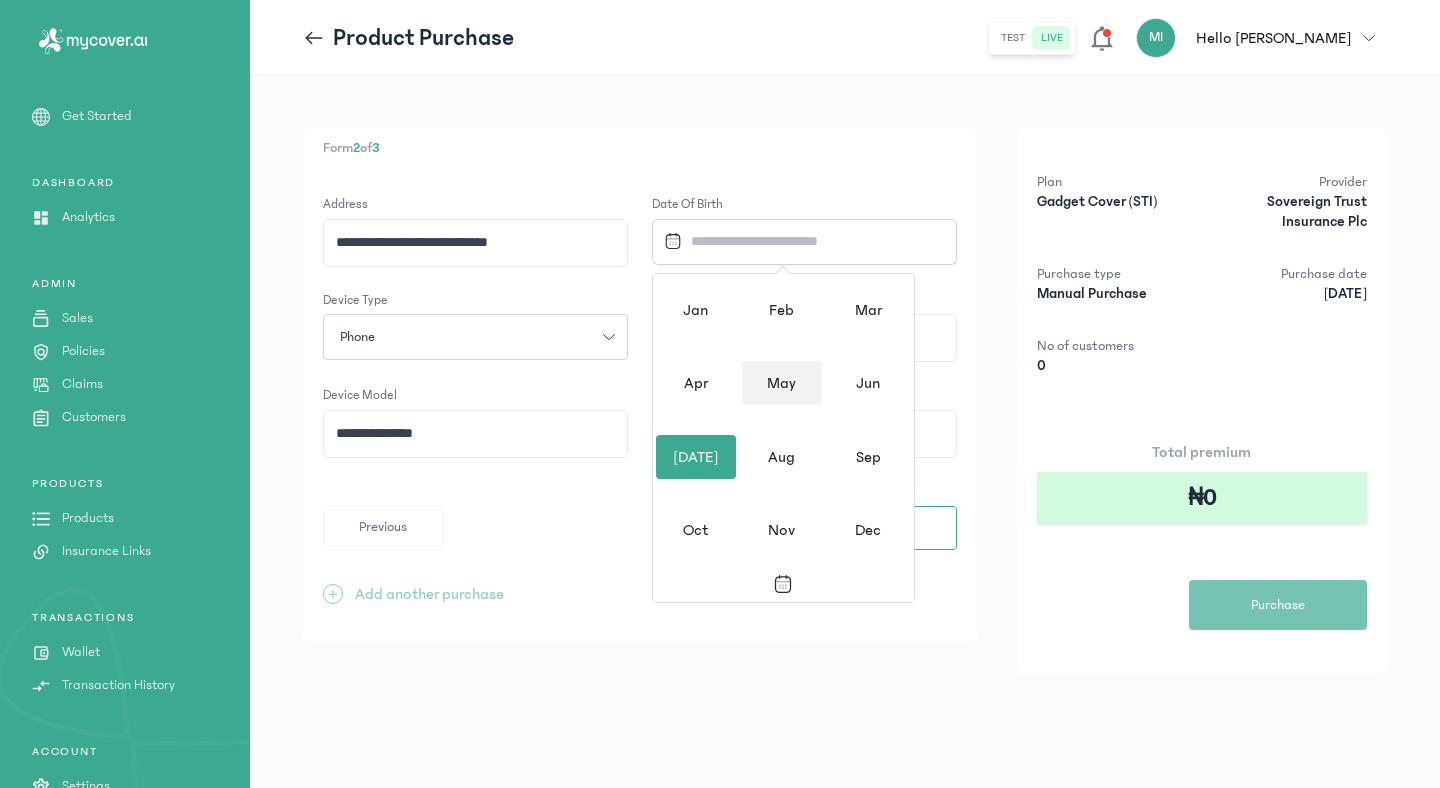 click on "May" at bounding box center [782, 383] 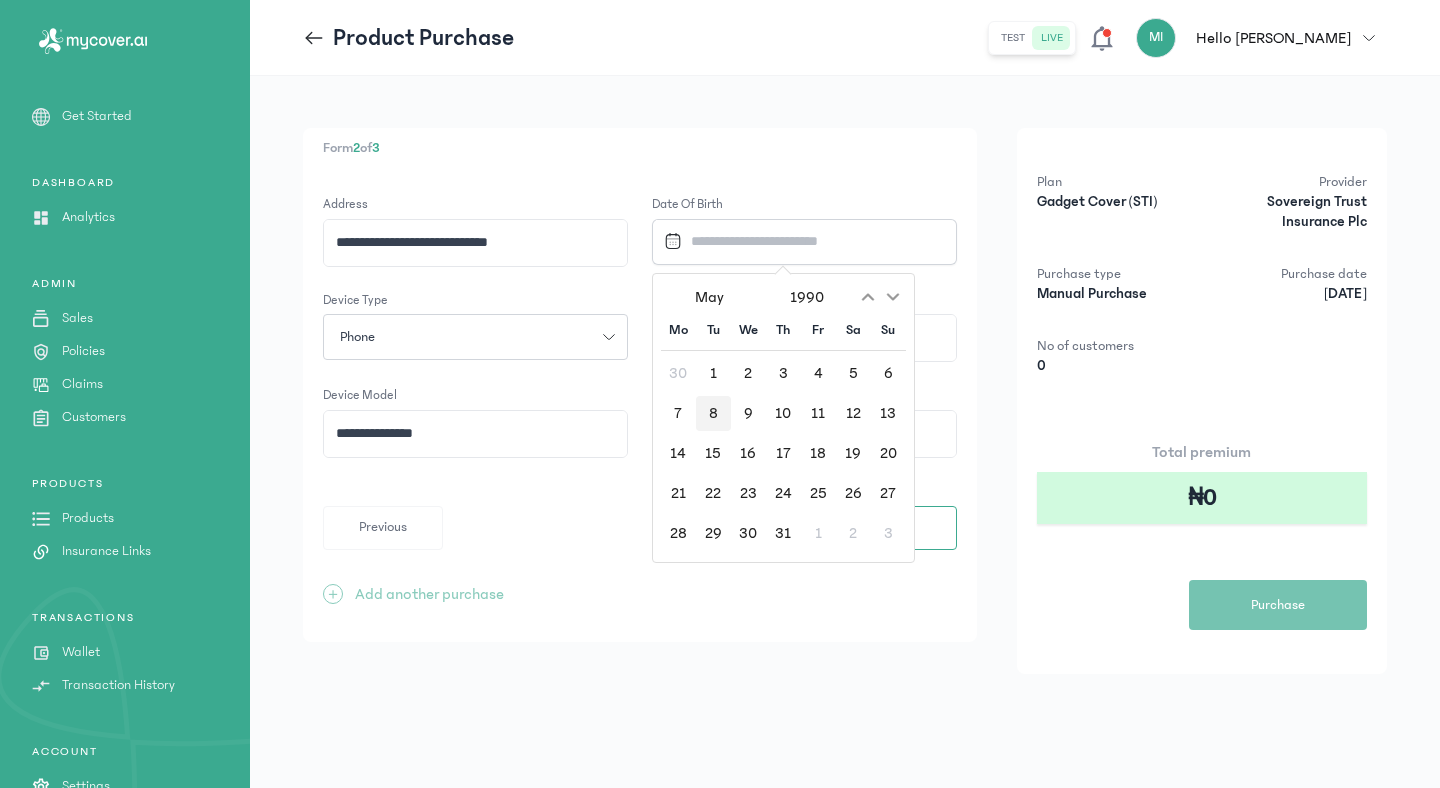 click on "8" at bounding box center [713, 413] 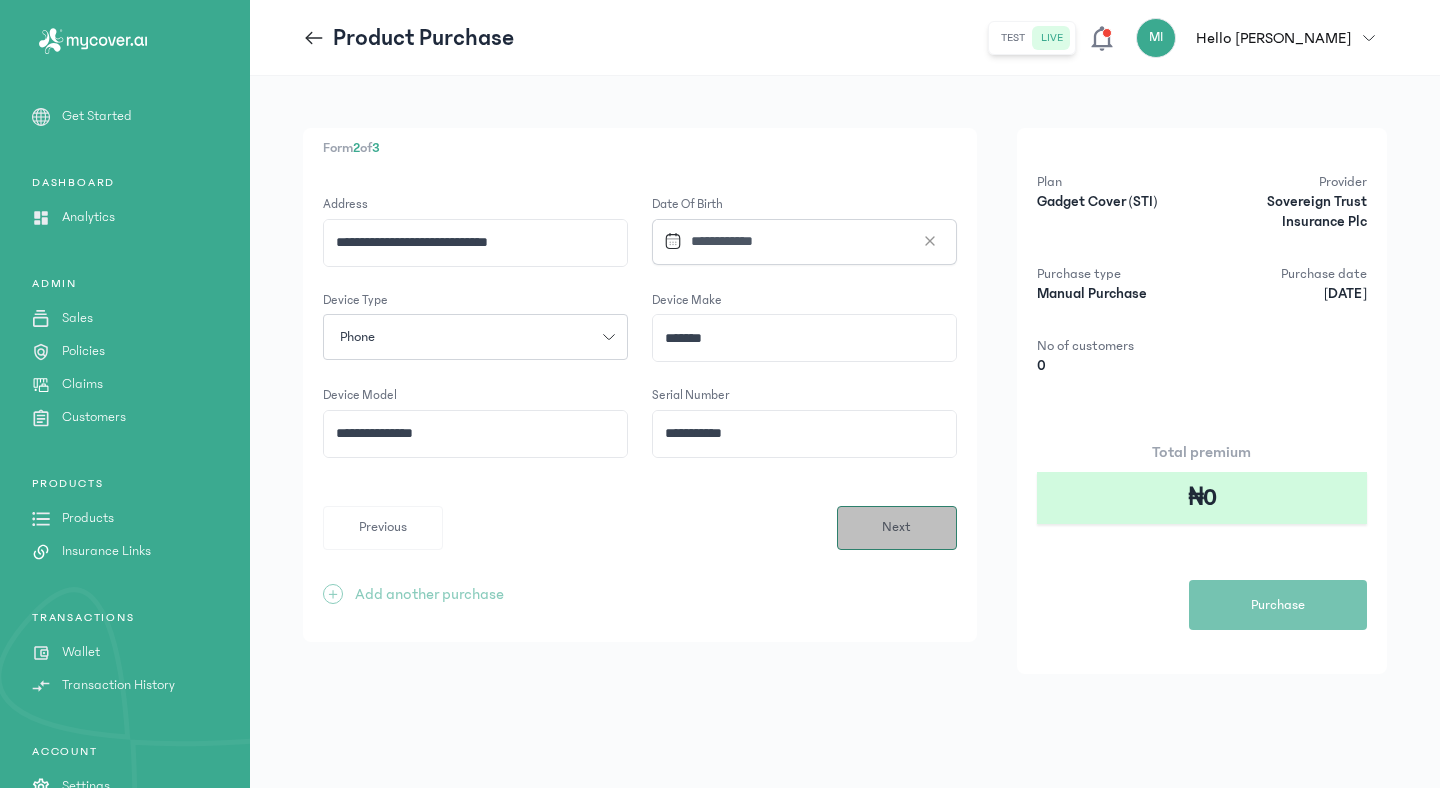click on "Next" at bounding box center (896, 527) 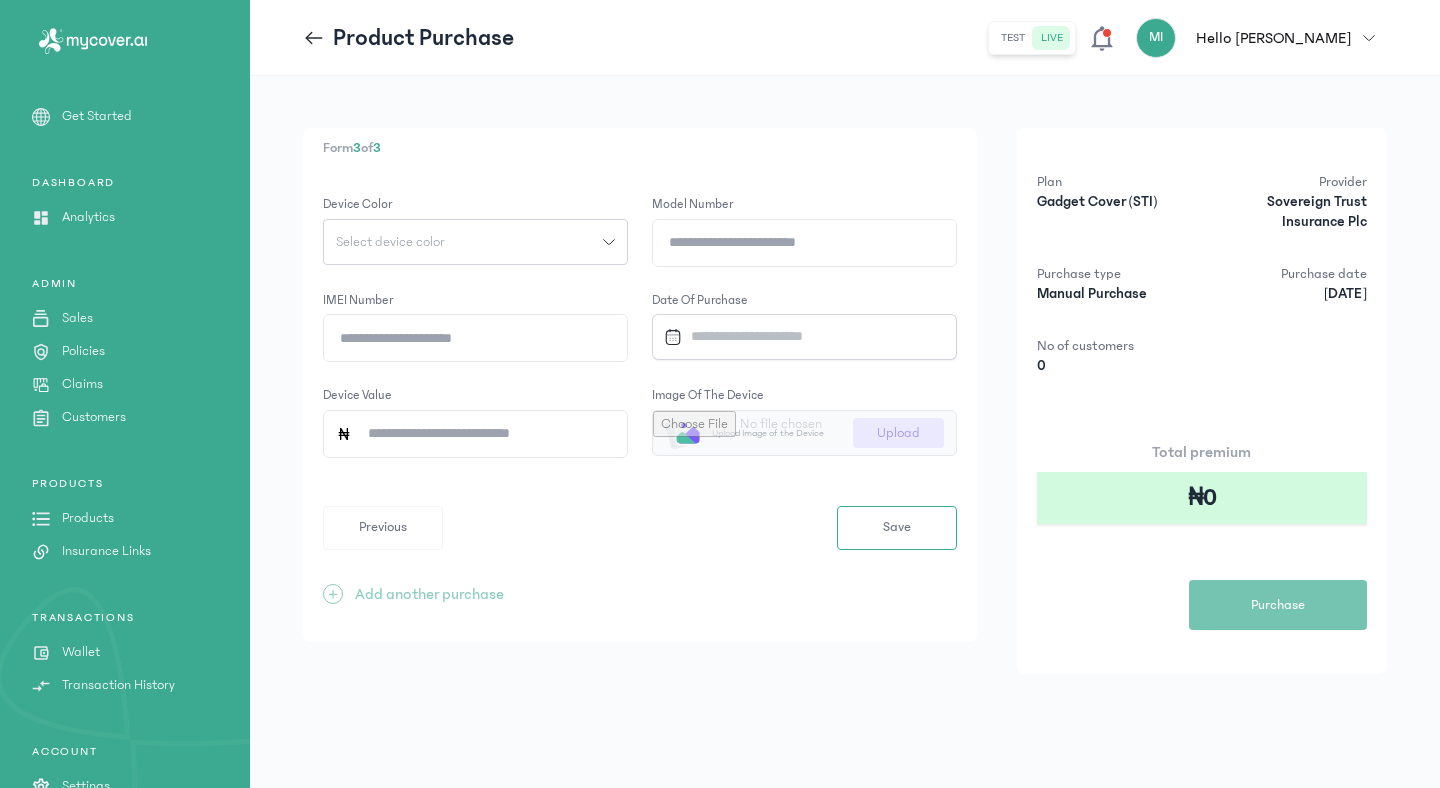 click on "Select device color" at bounding box center (463, 242) 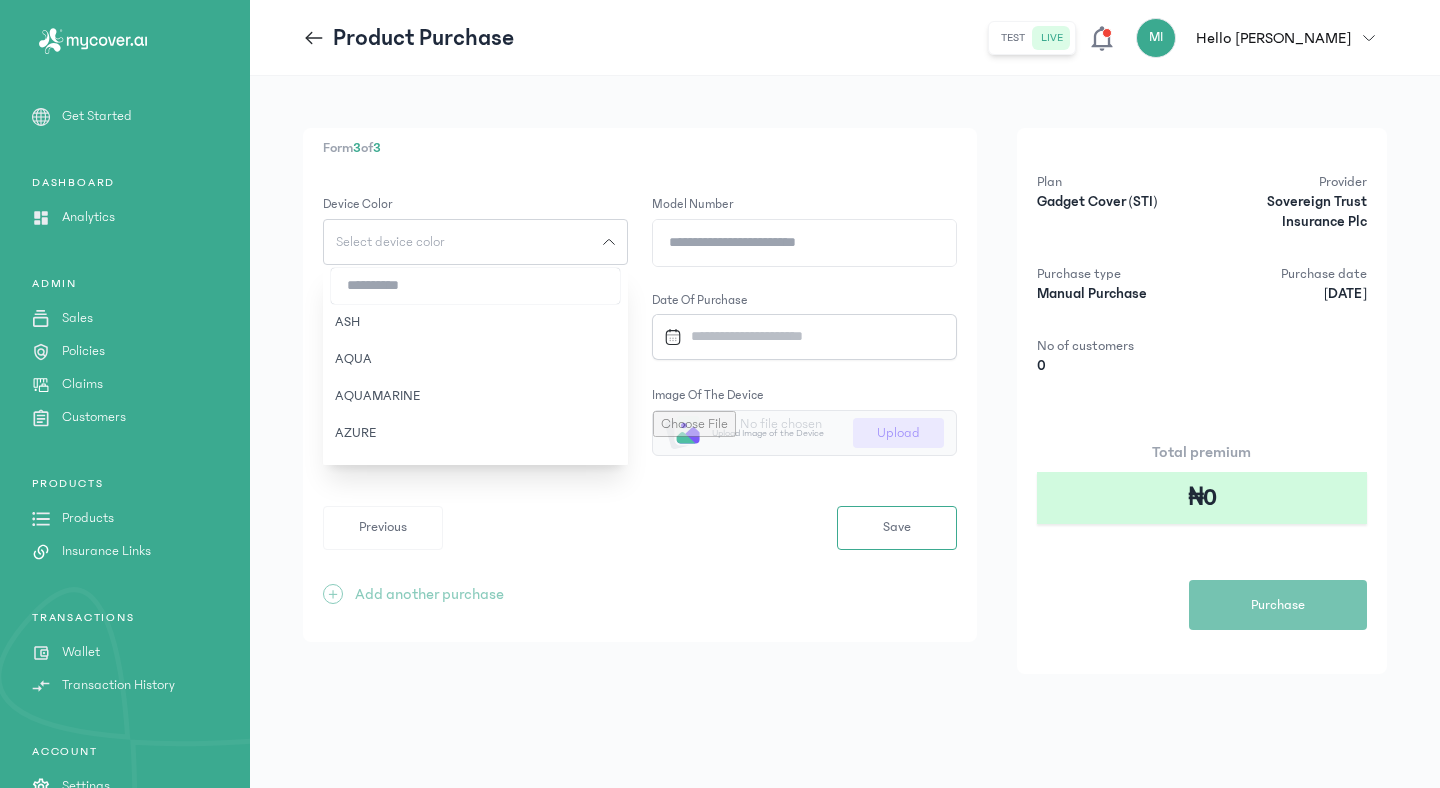click at bounding box center (475, 286) 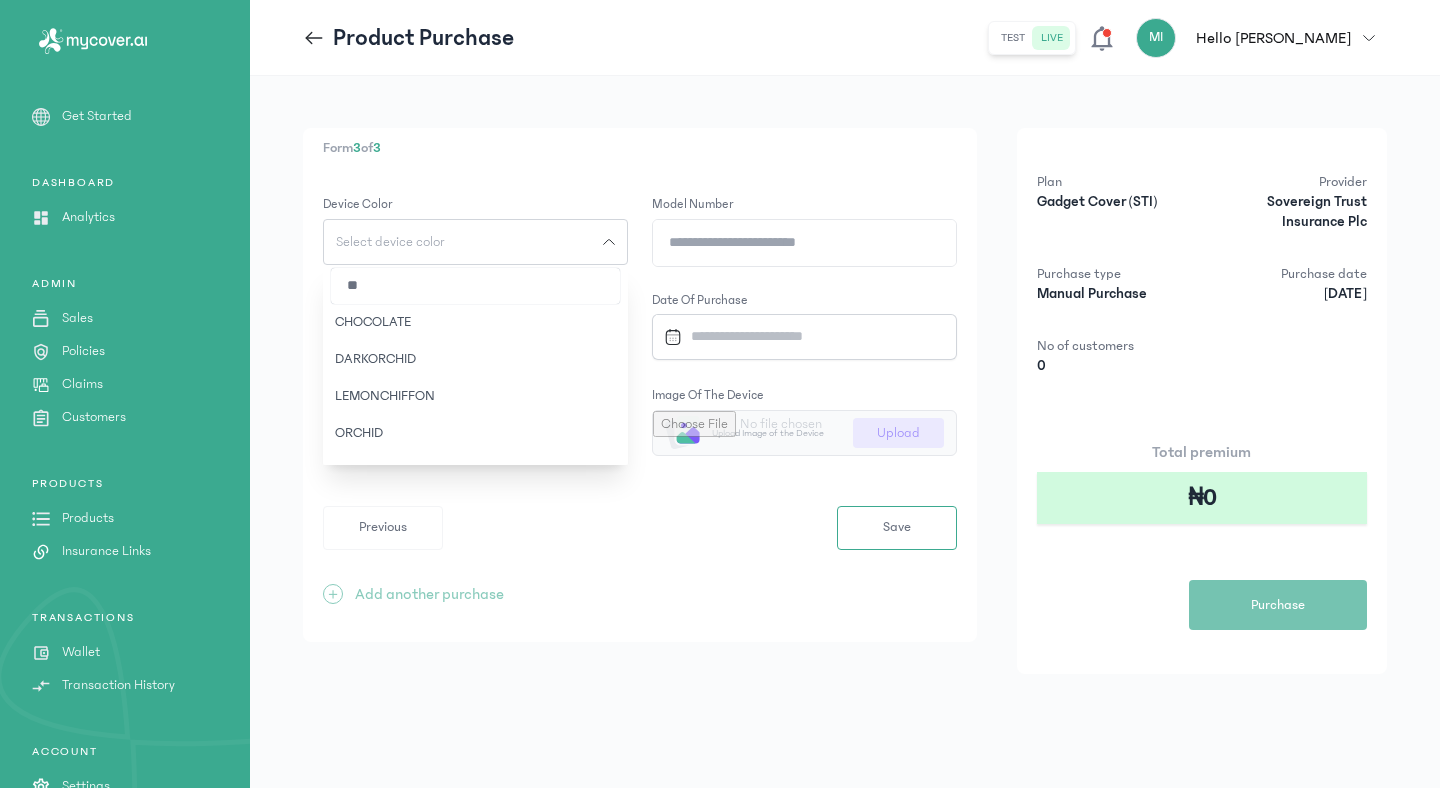 type on "*" 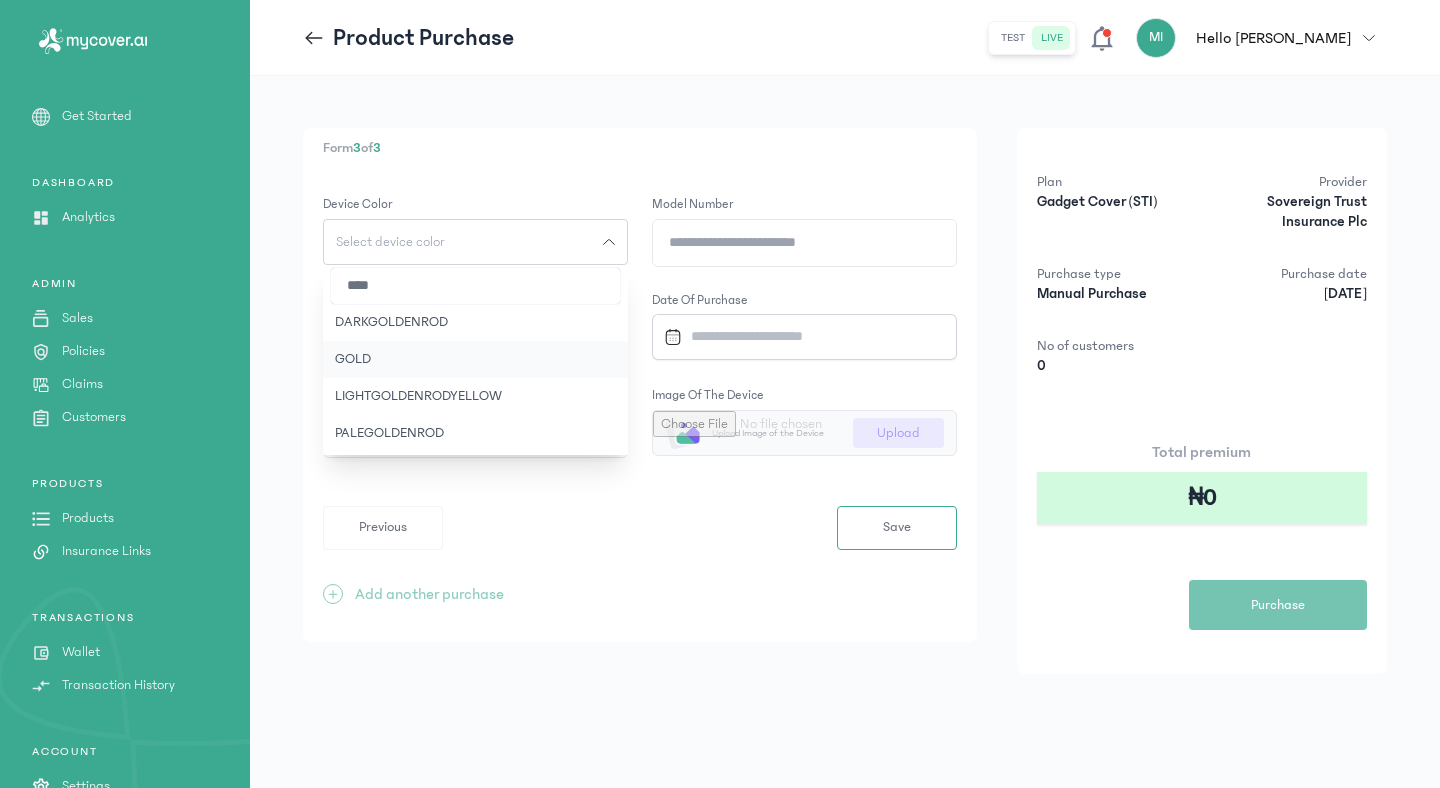 type on "****" 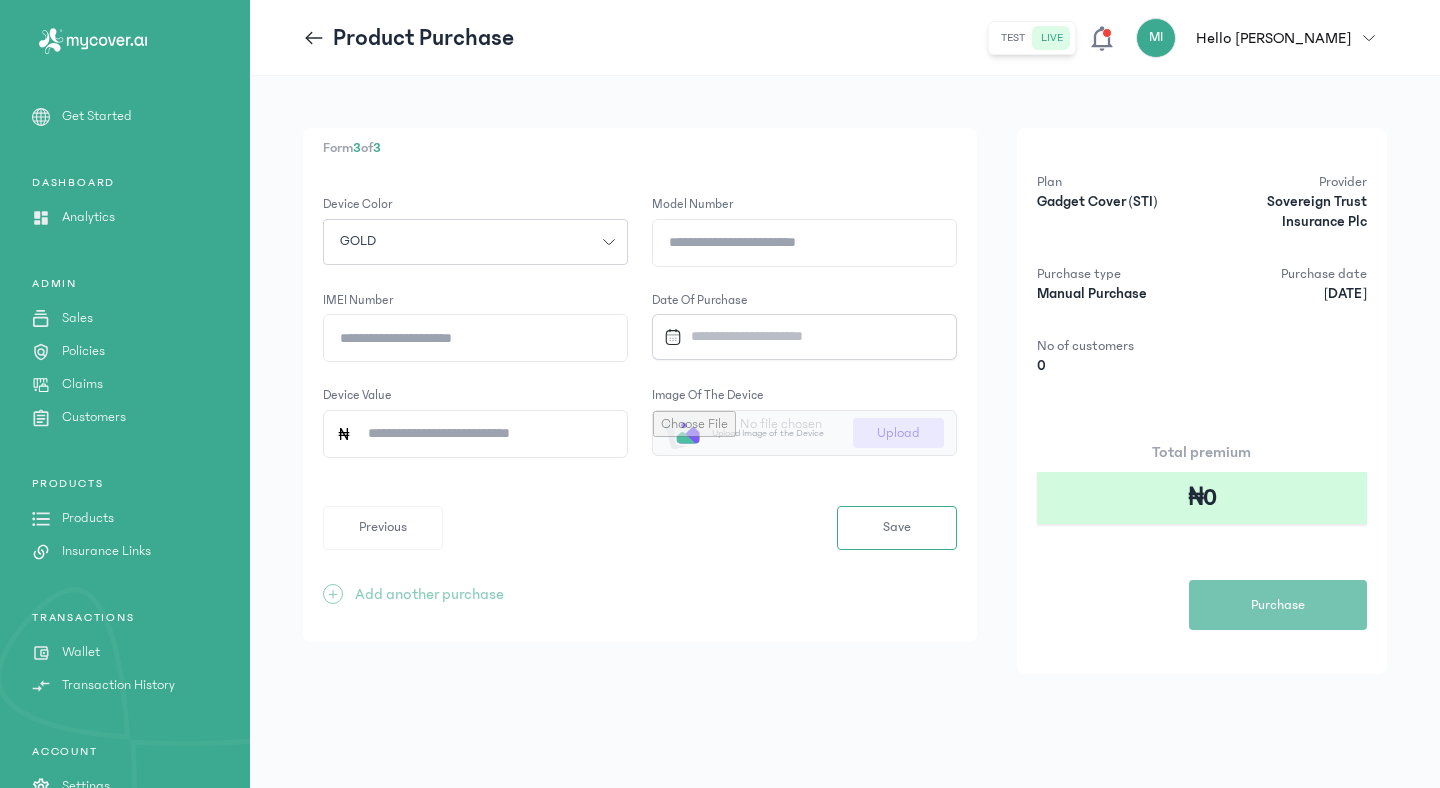 click on "IMEI number" 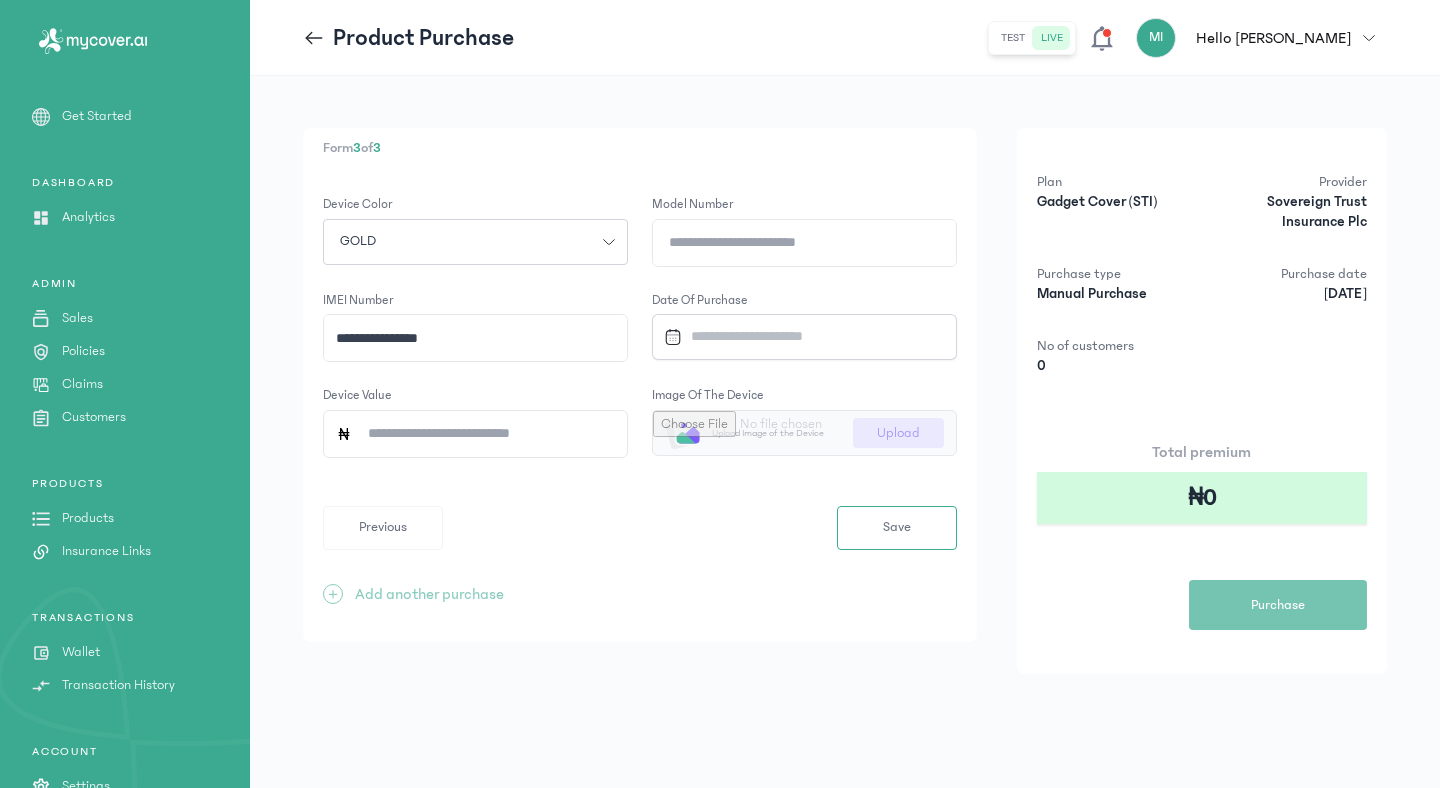 click on "**********" 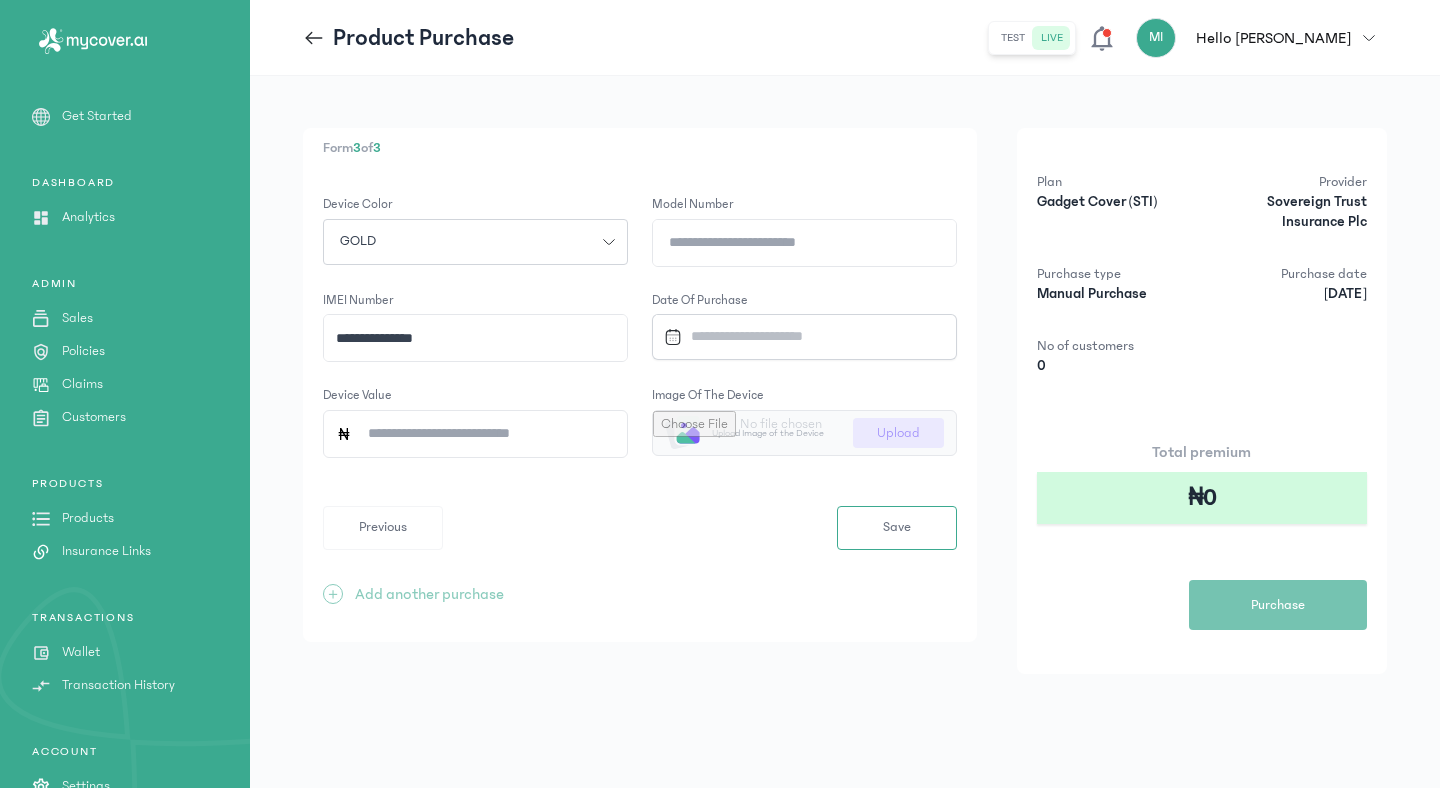 type on "**********" 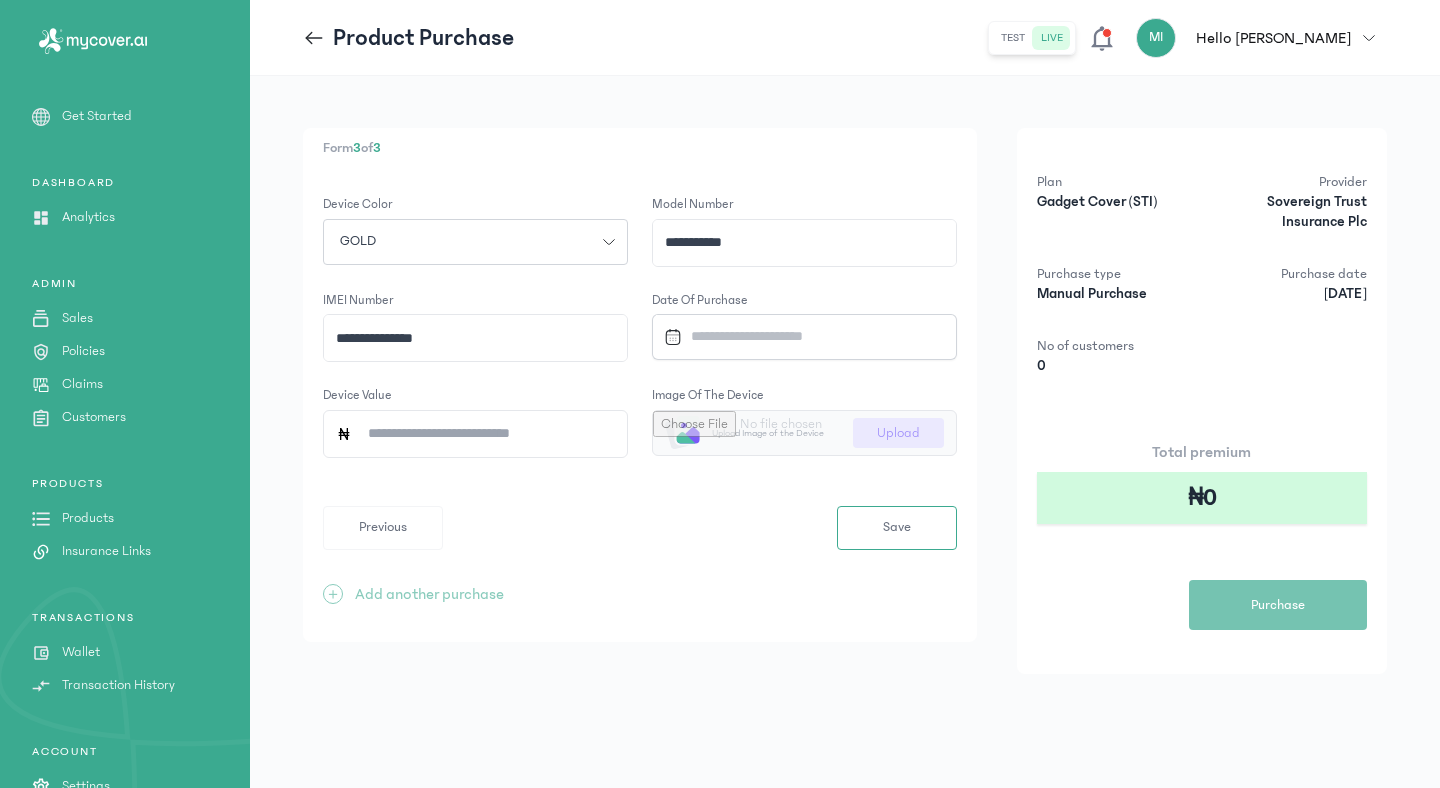 type on "**********" 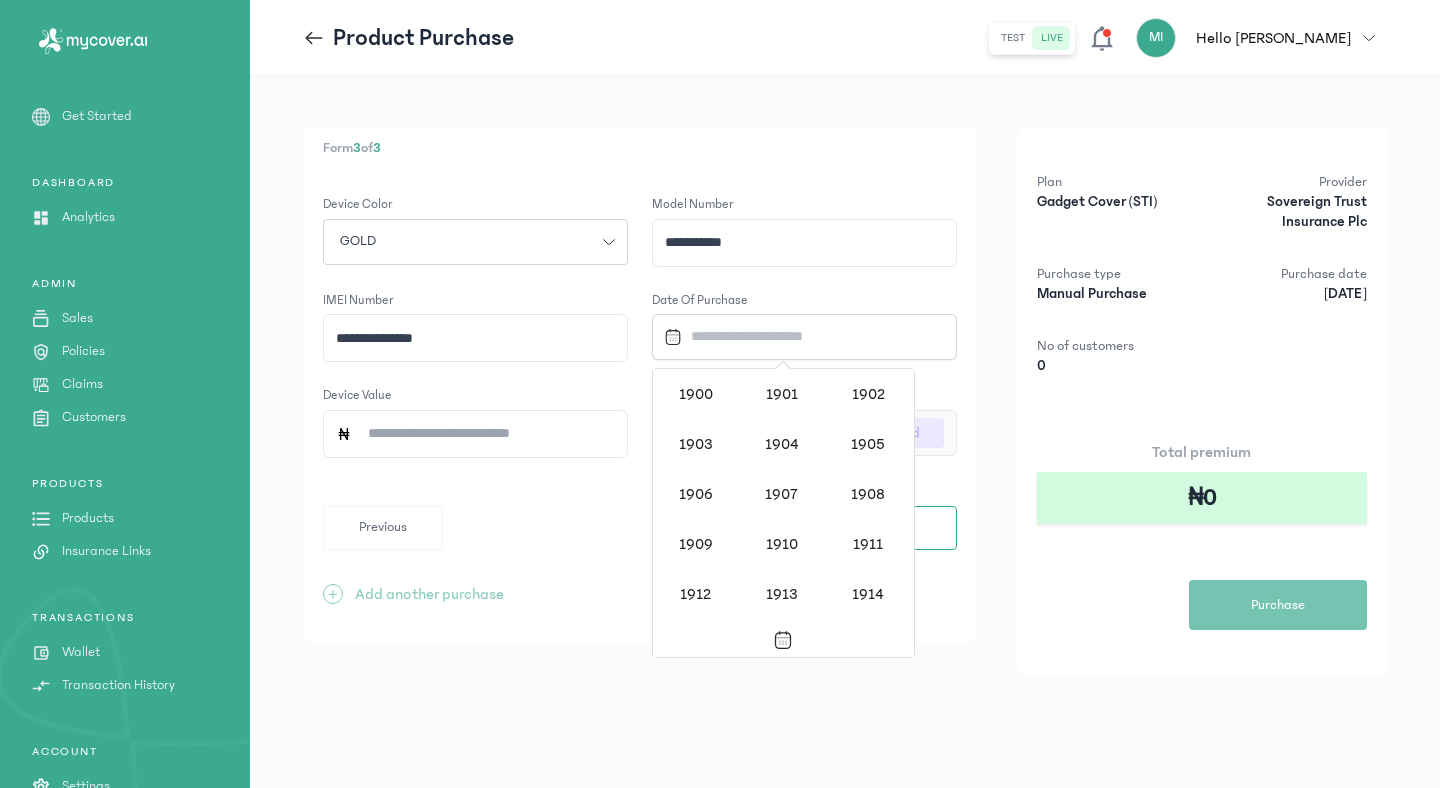 scroll, scrollTop: 1938, scrollLeft: 0, axis: vertical 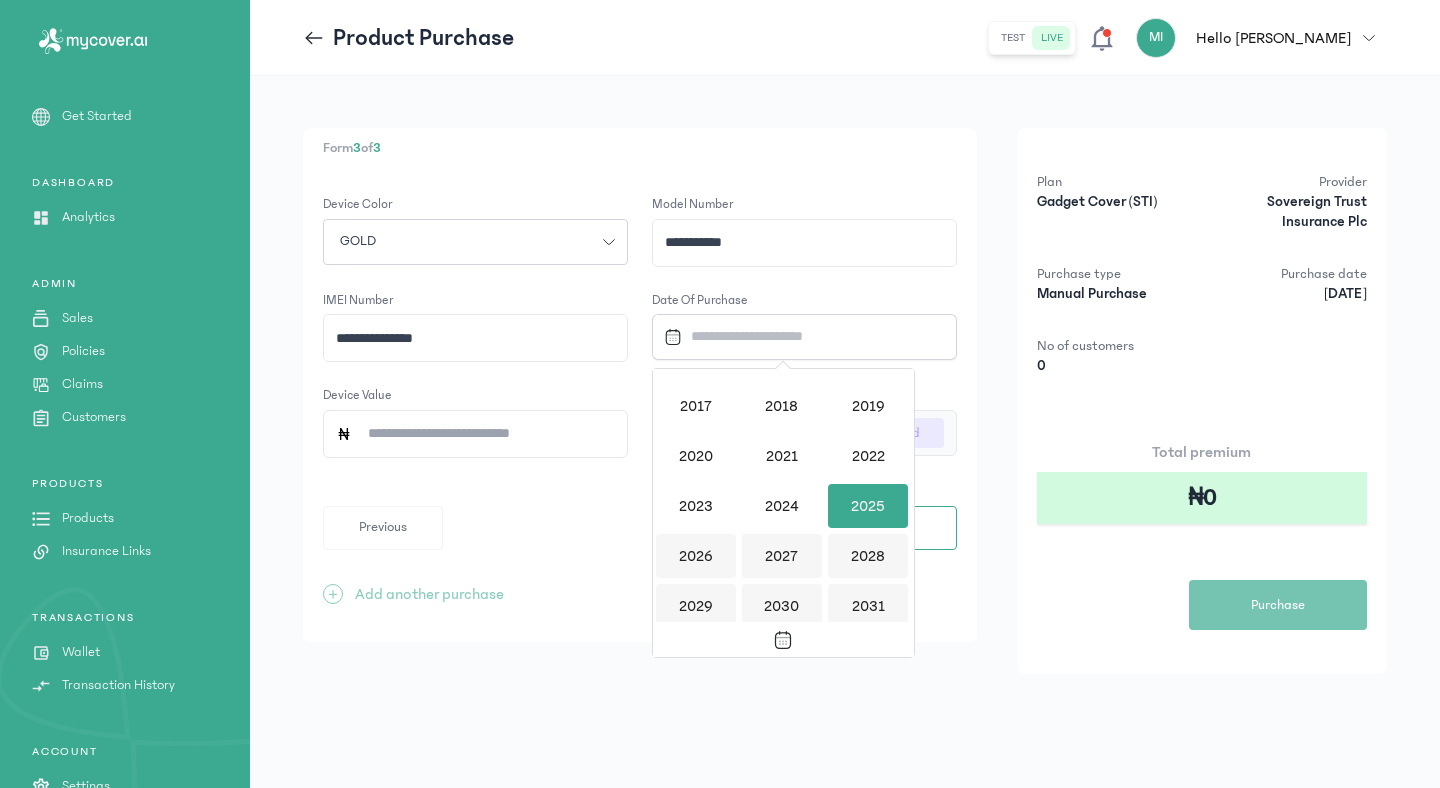 click on "2025" at bounding box center (868, 506) 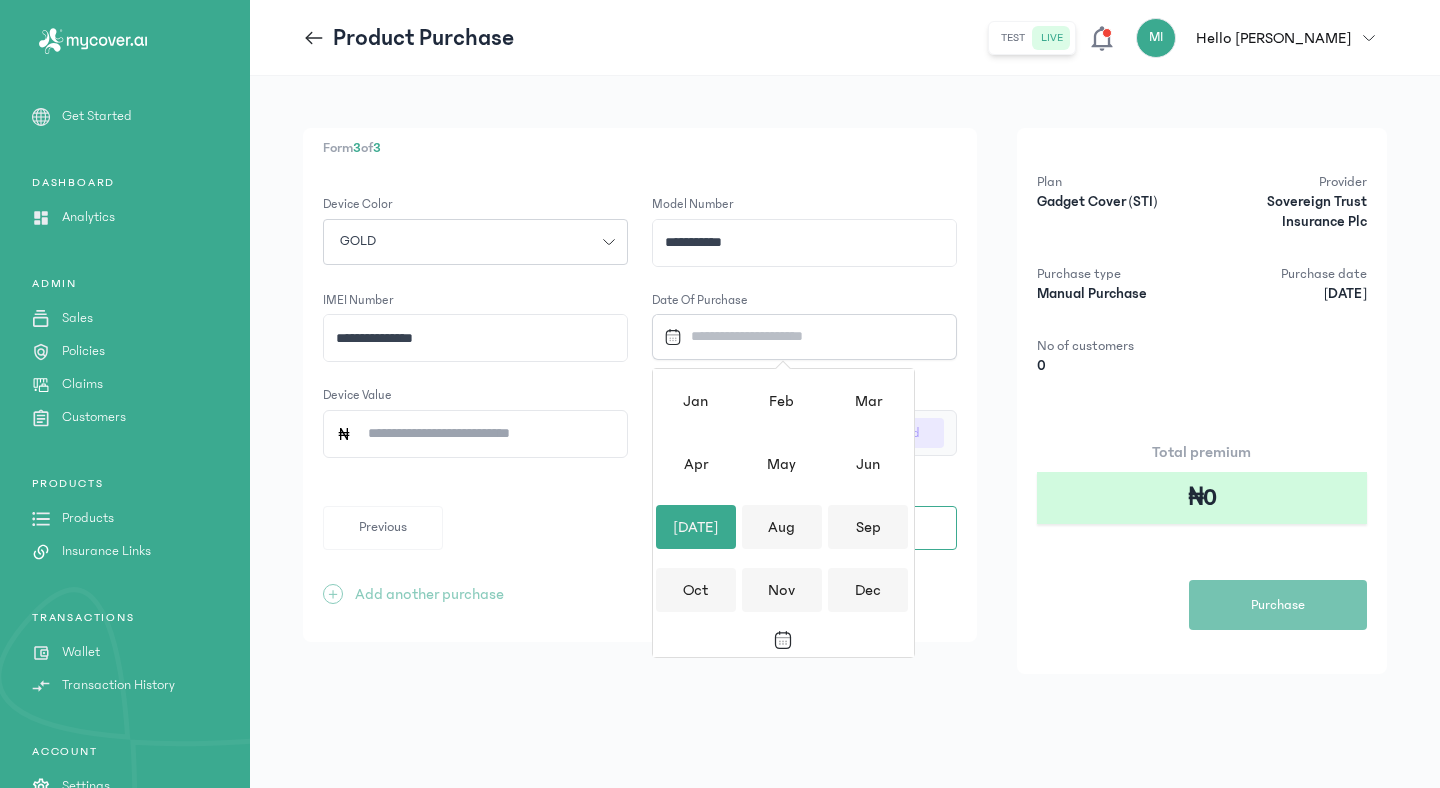 click on "[DATE]" at bounding box center [696, 527] 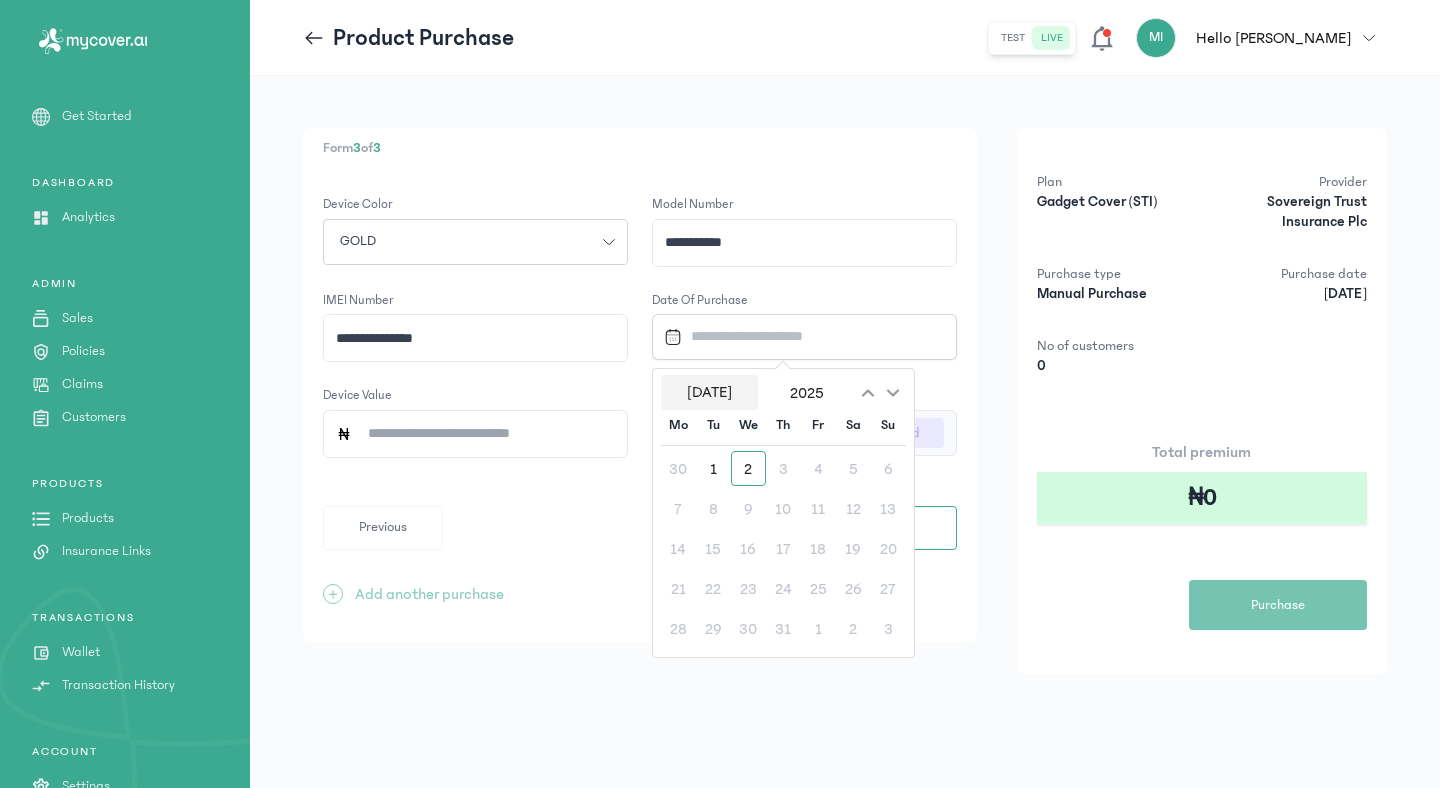 click on "[DATE]" 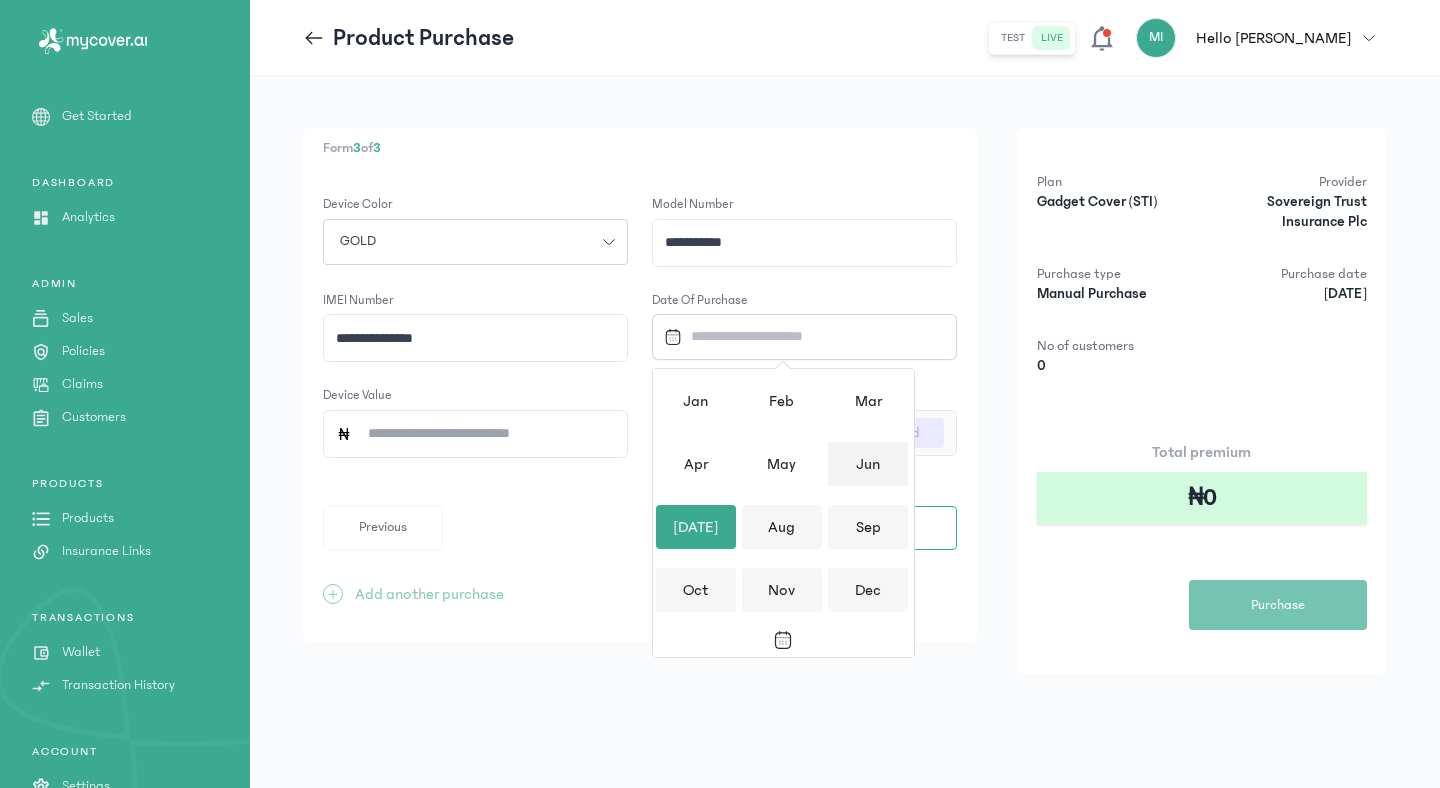 click on "Jun" at bounding box center (868, 464) 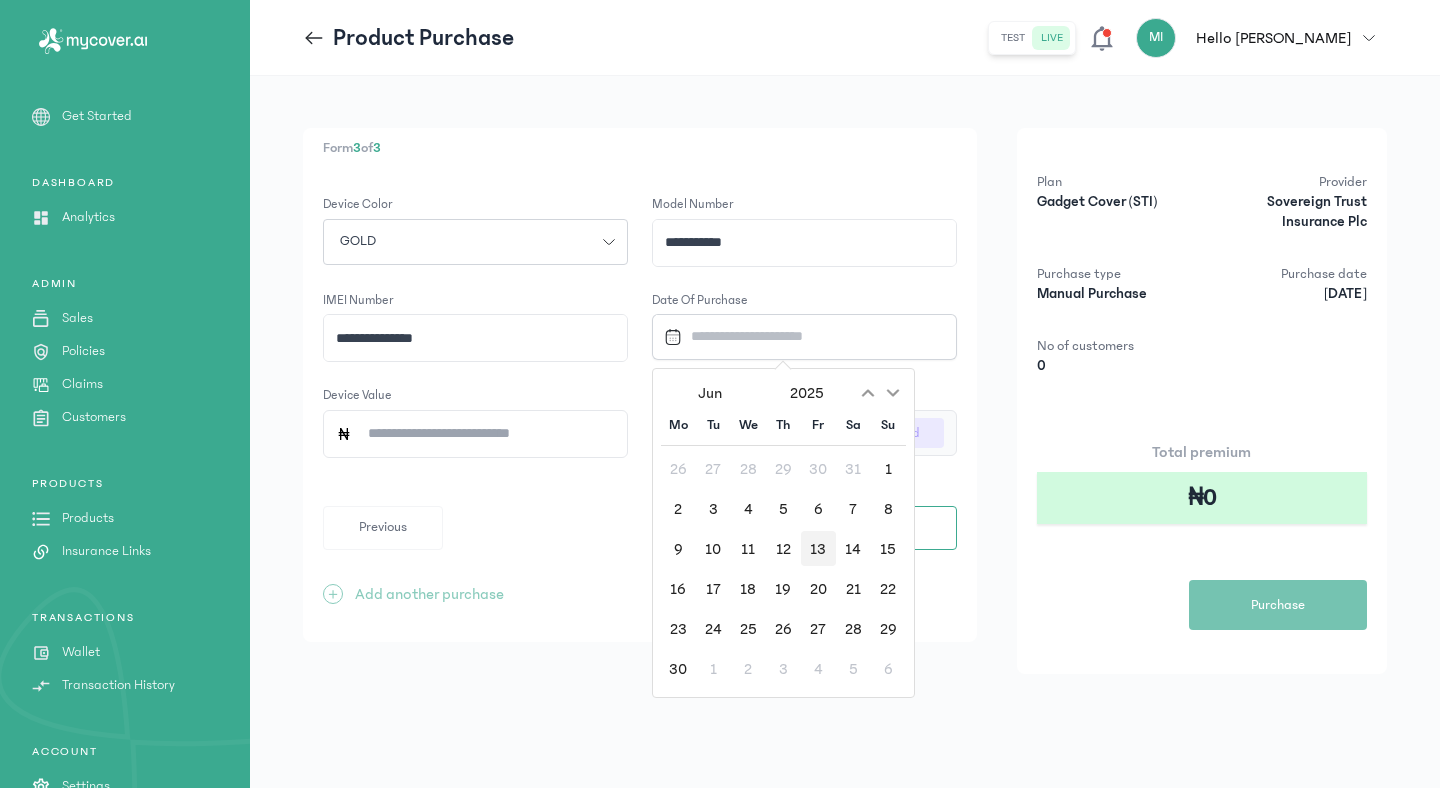 click on "13" at bounding box center (818, 548) 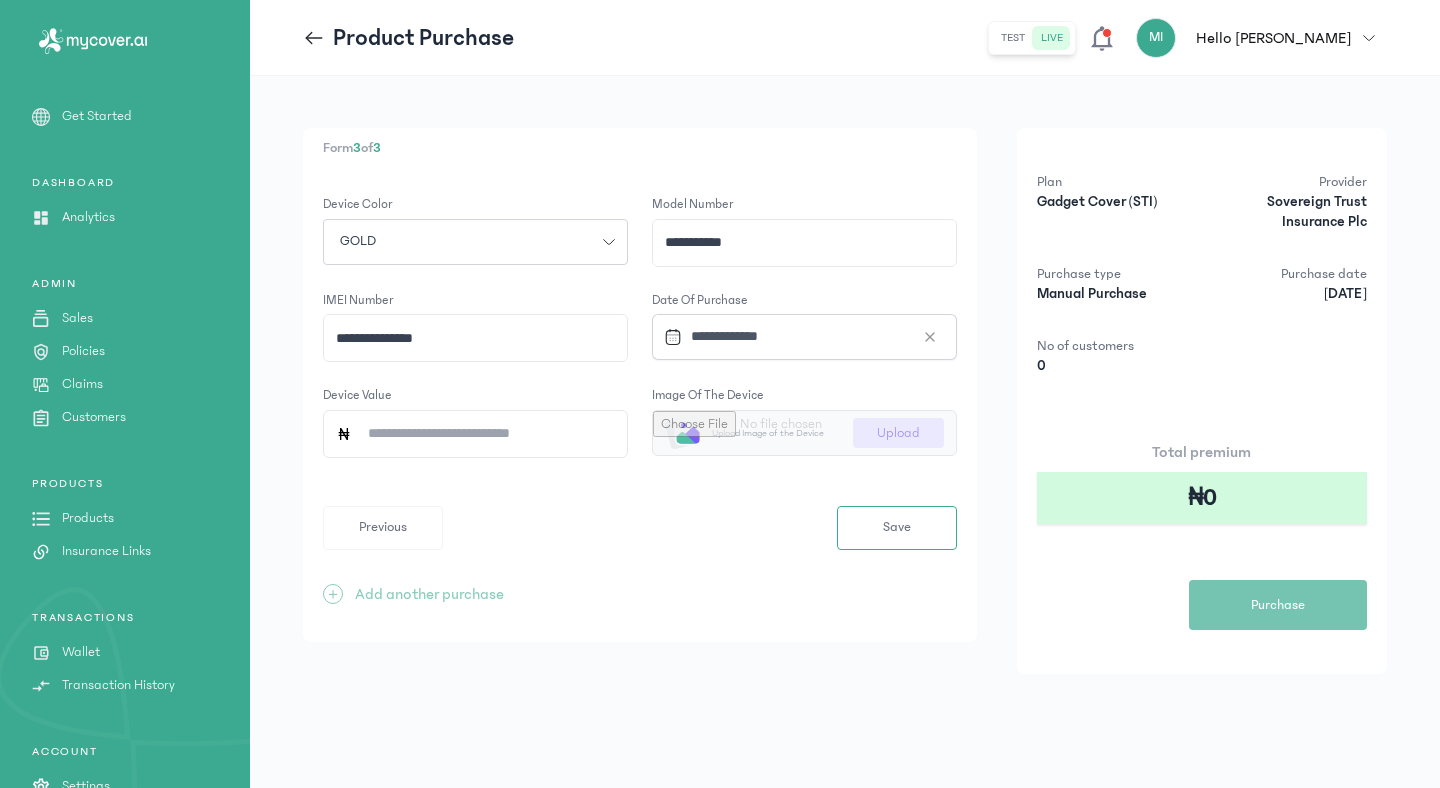 click on "Device Value" 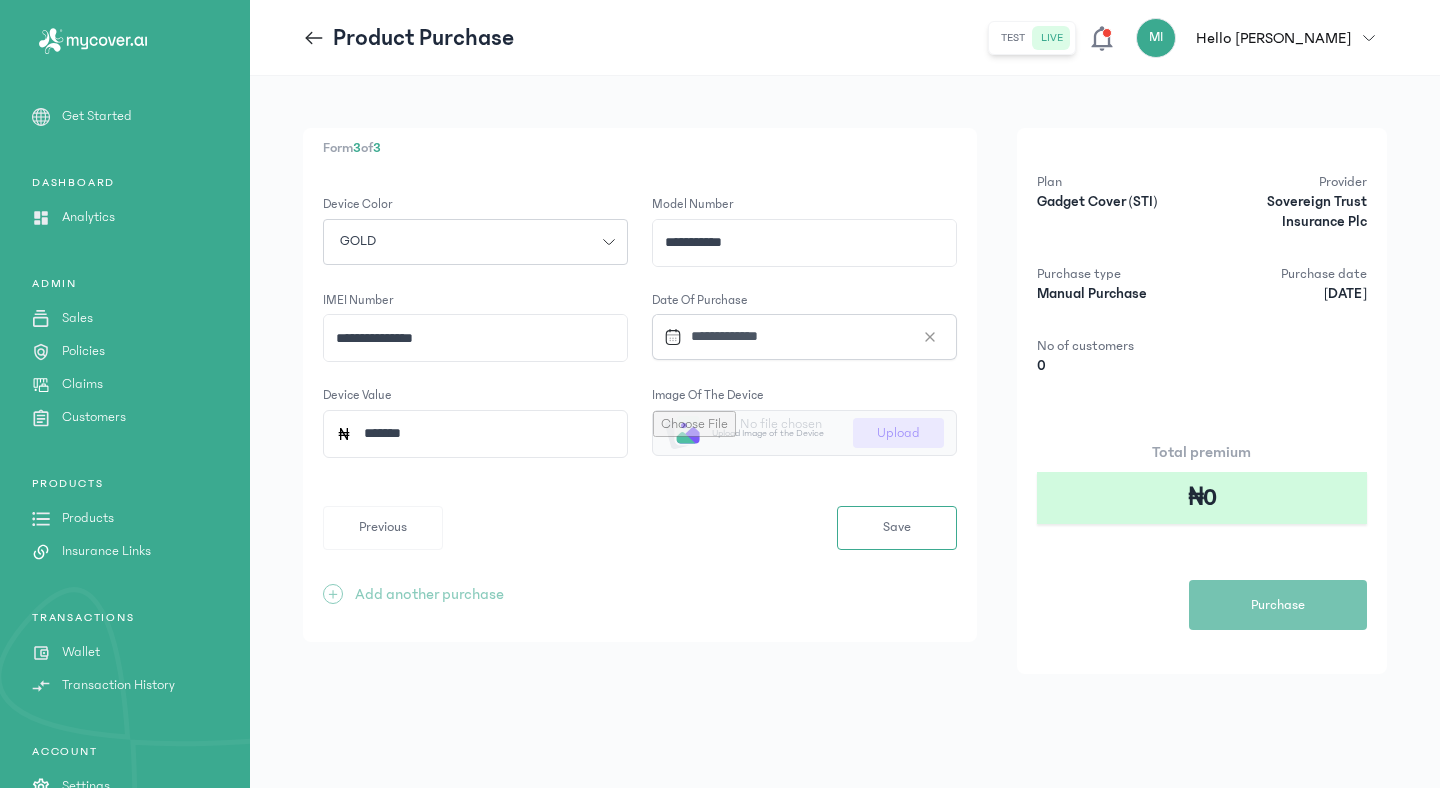 type on "*******" 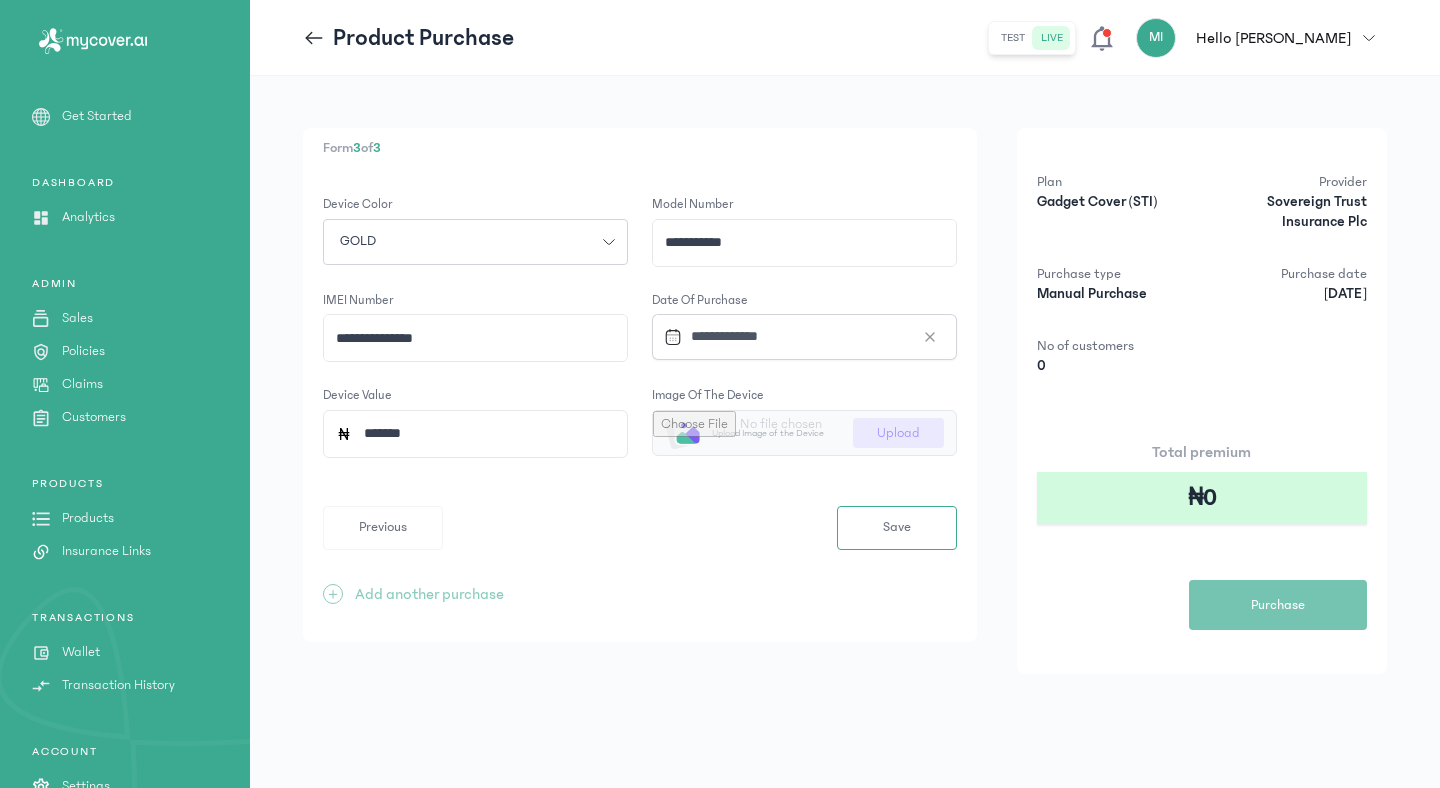 click at bounding box center (804, 433) 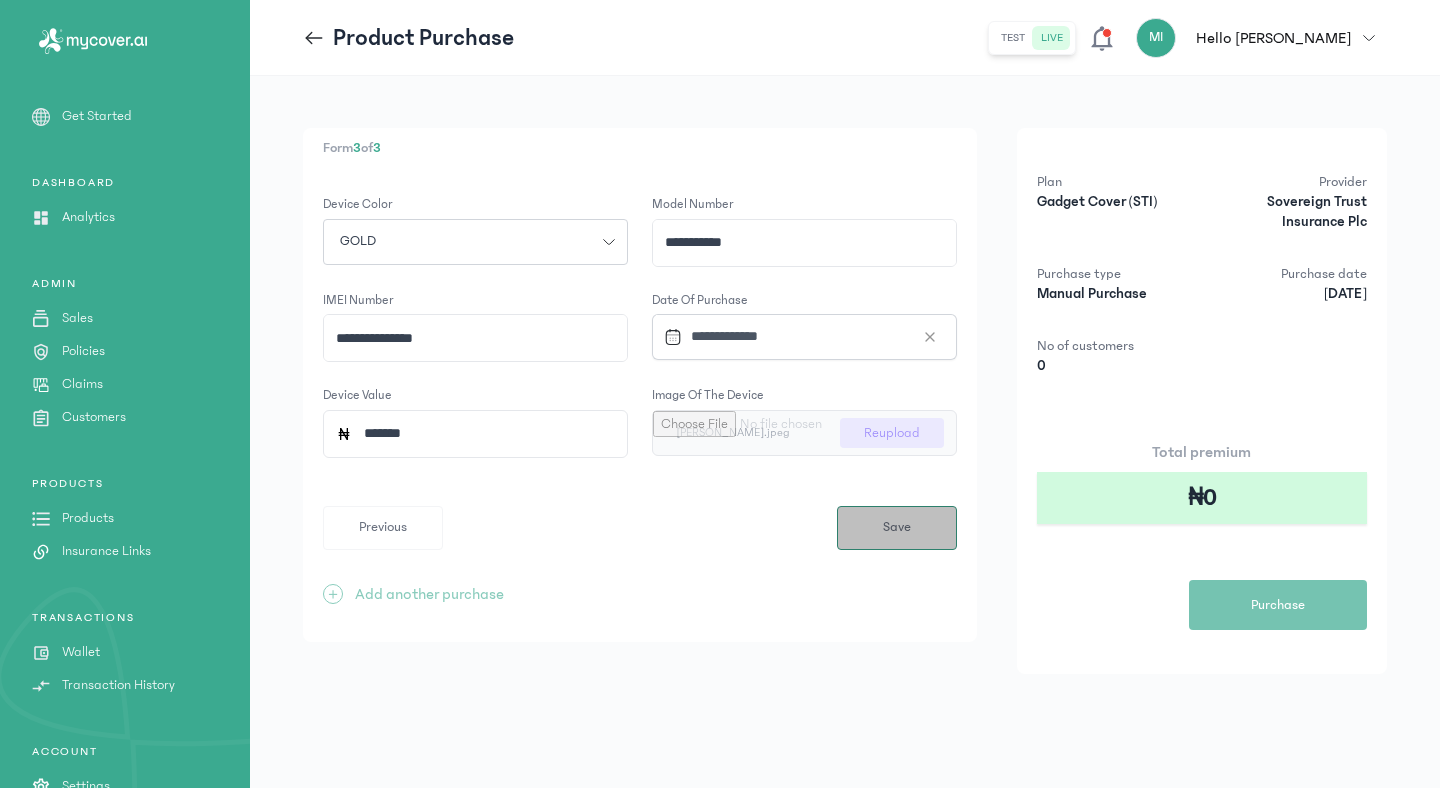 click on "Save" at bounding box center (897, 528) 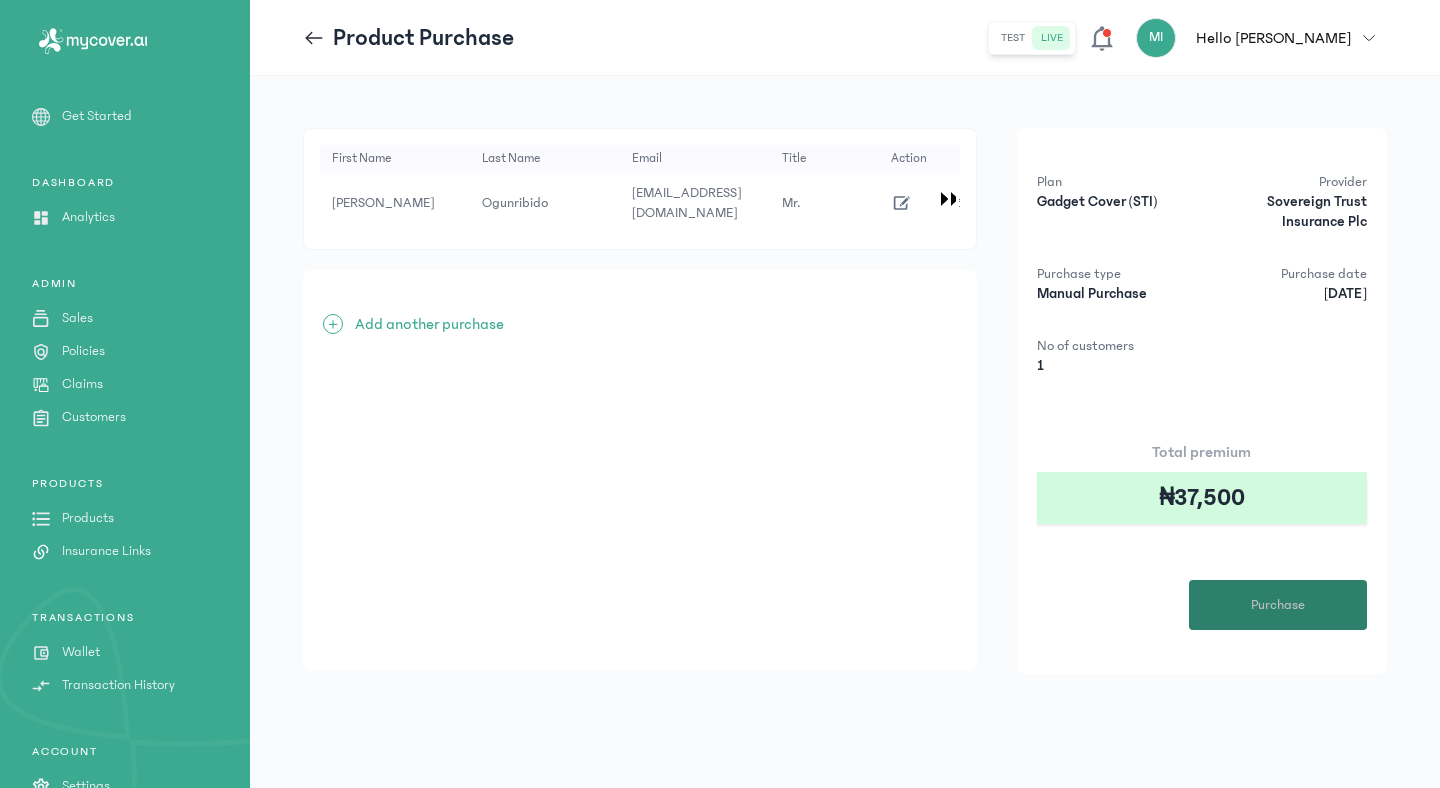 click on "Purchase" at bounding box center [1278, 605] 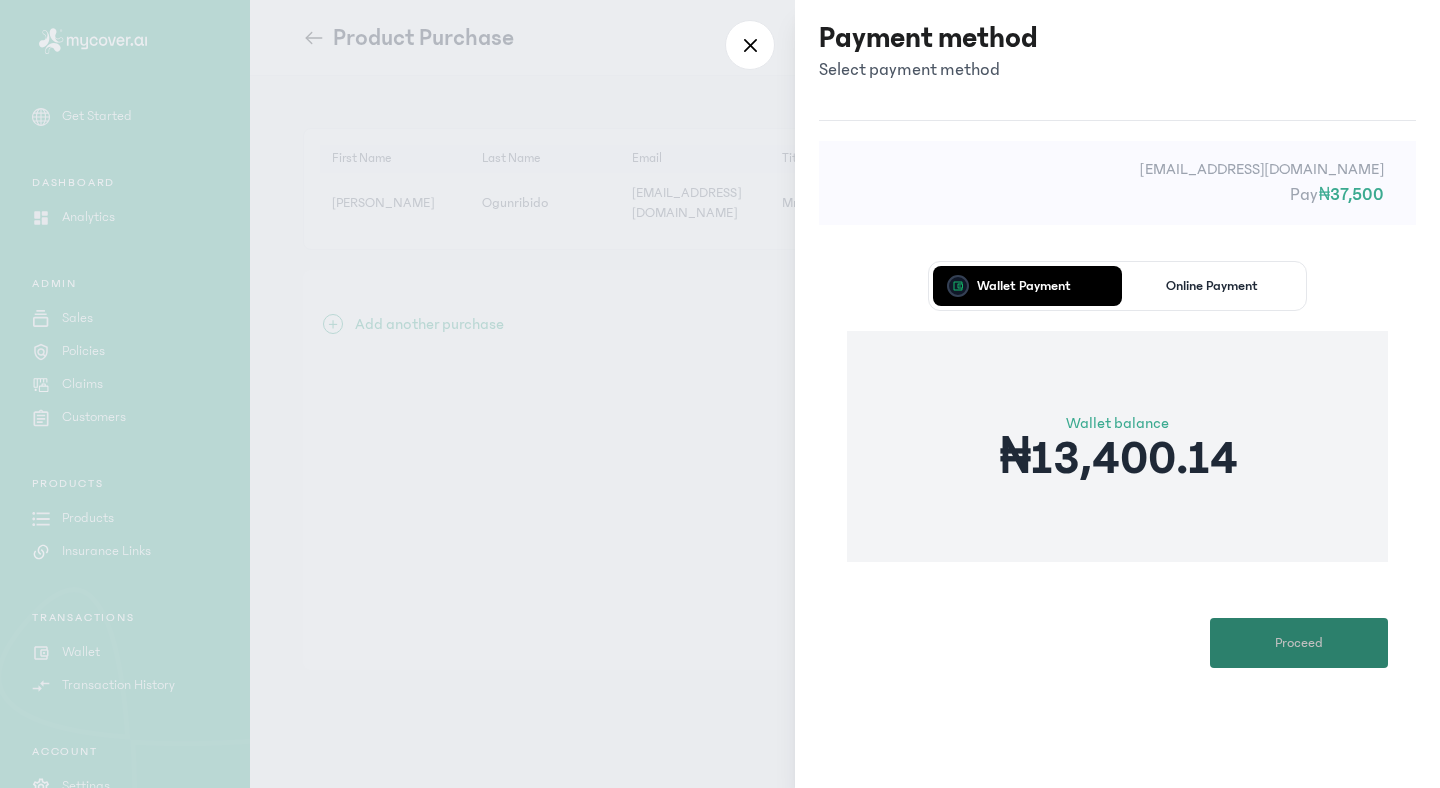 click on "Proceed" at bounding box center (1299, 643) 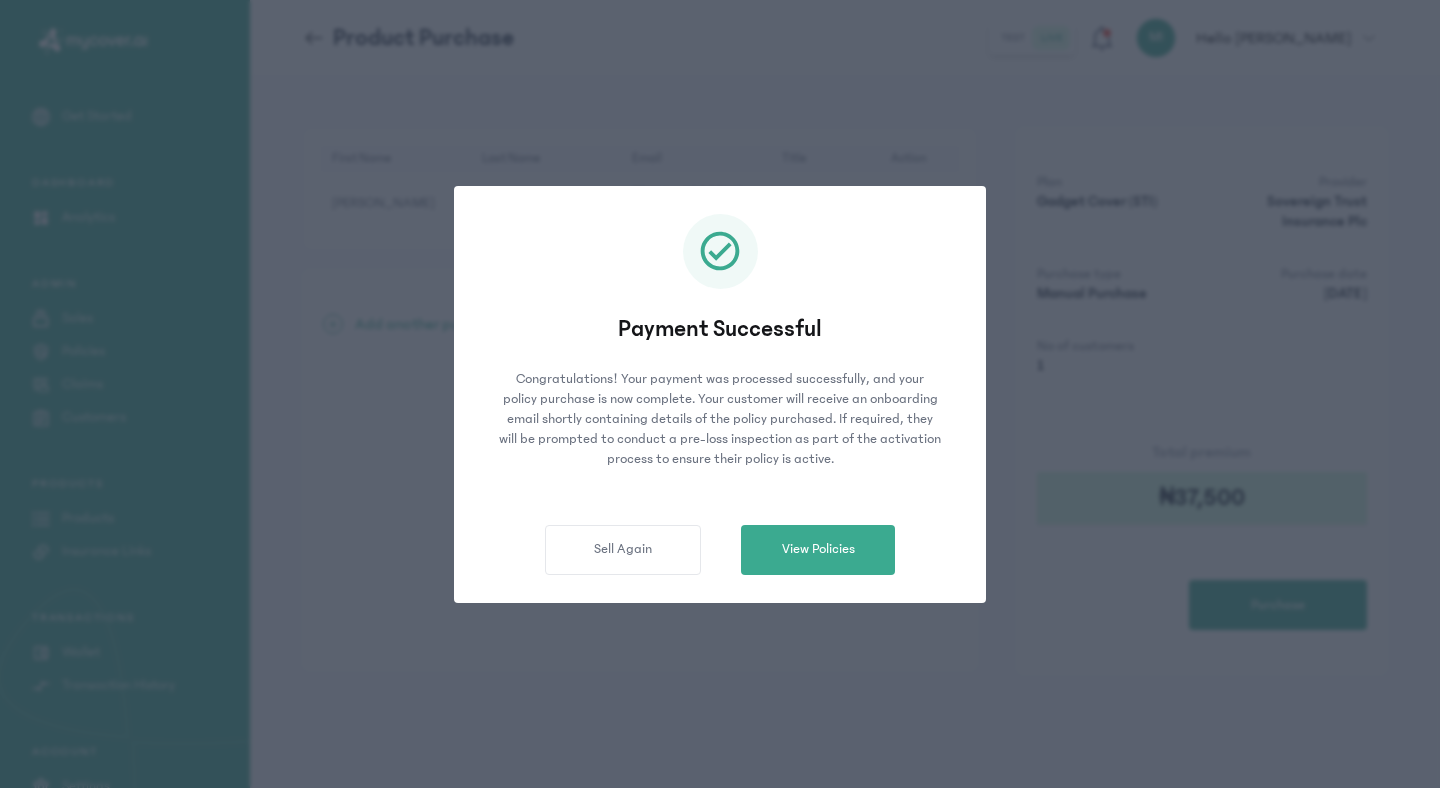 click on "Payment Successful Congratulations! Your payment was processed successfully, and your policy purchase is now complete.
Your customer will receive an onboarding email shortly containing details of the policy purchased. If required, they will be prompted to conduct a pre-loss inspection as part of the activation process to ensure their policy is active.  Sell Again   View Policies" 